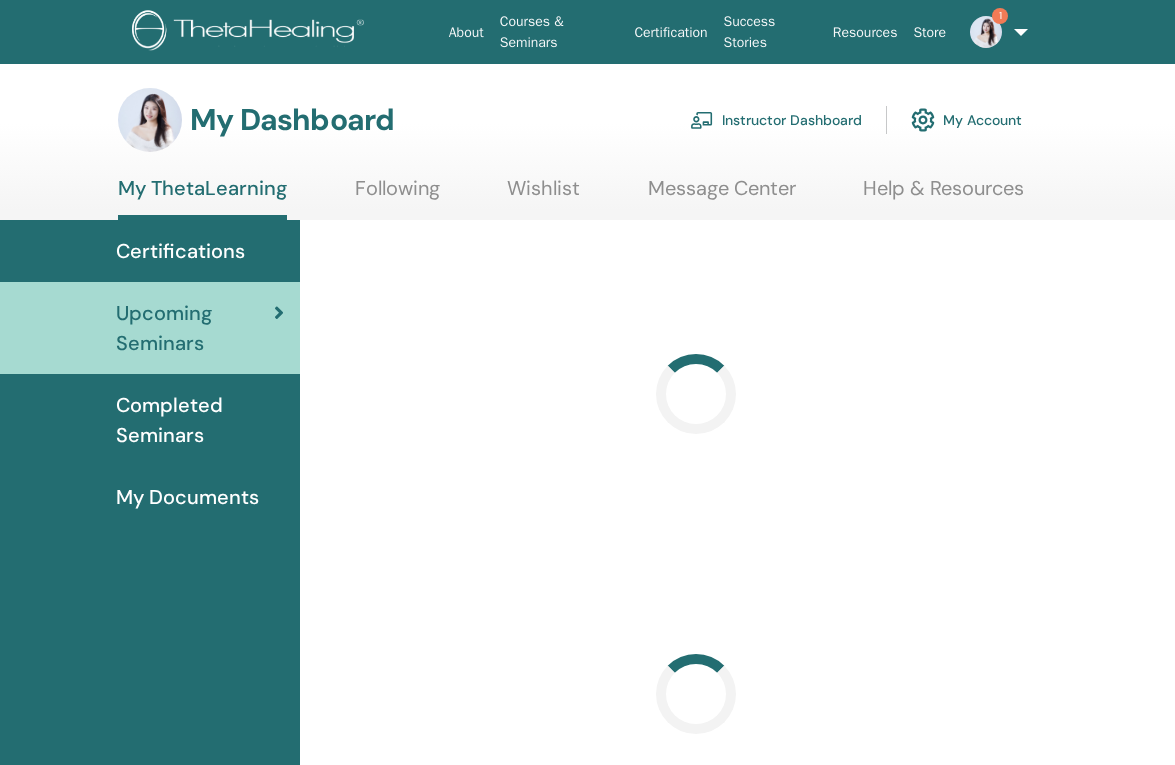 scroll, scrollTop: 0, scrollLeft: 0, axis: both 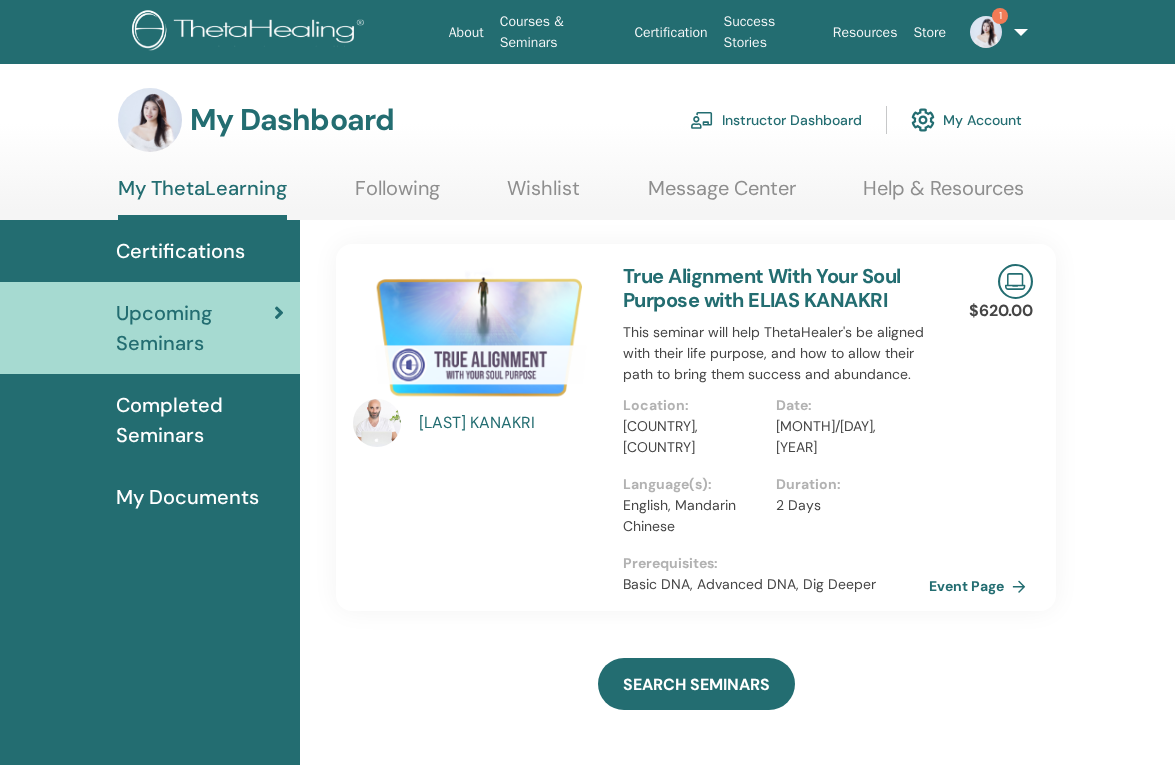 click on "Instructor Dashboard" at bounding box center (776, 120) 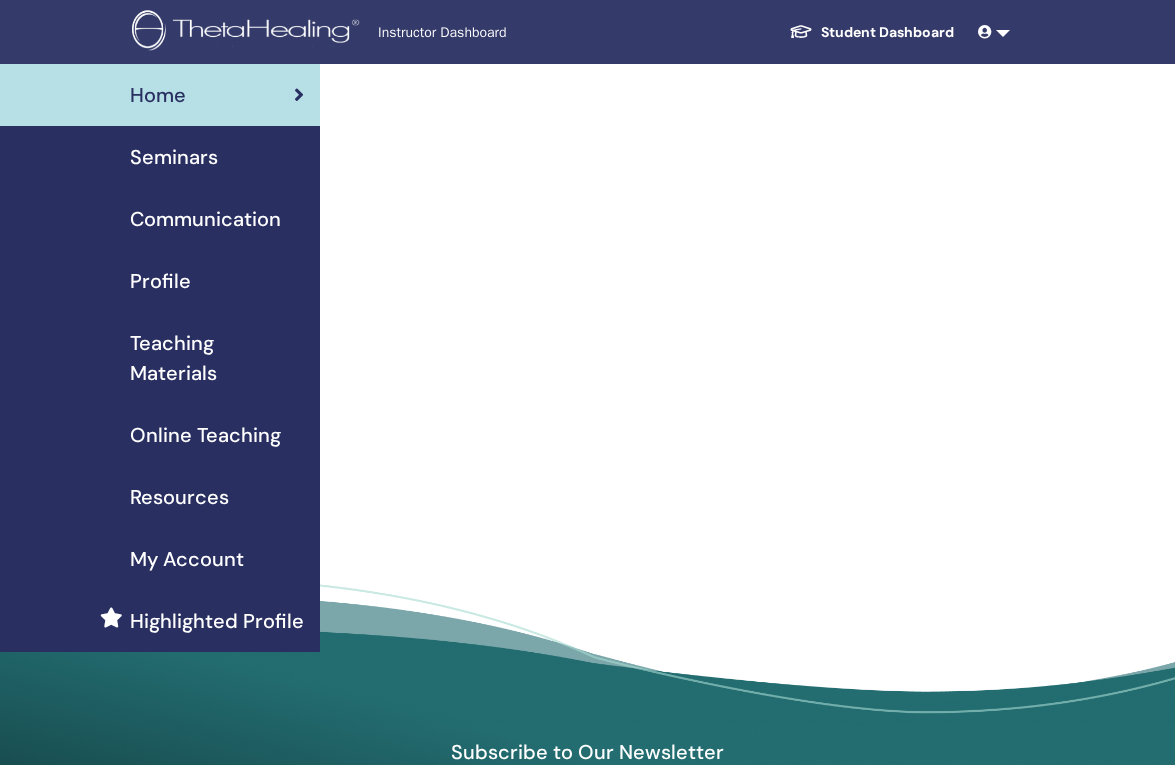 scroll, scrollTop: 0, scrollLeft: 0, axis: both 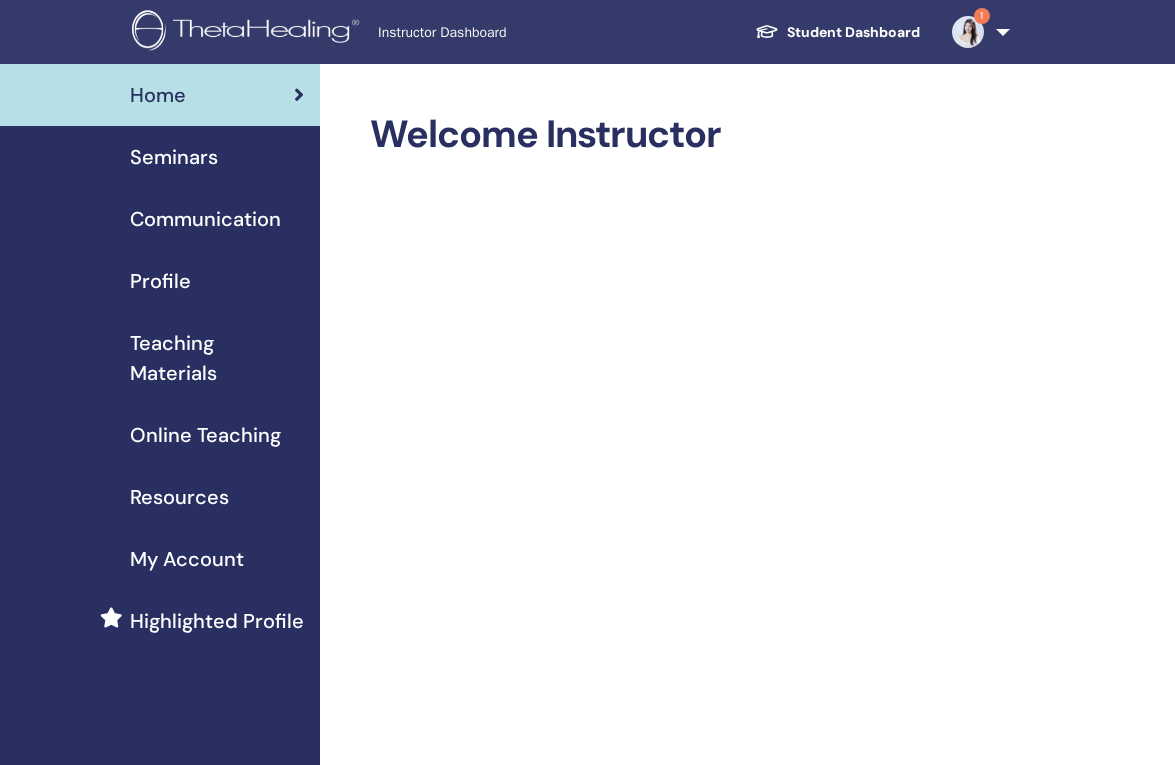click on "Seminars" at bounding box center (174, 157) 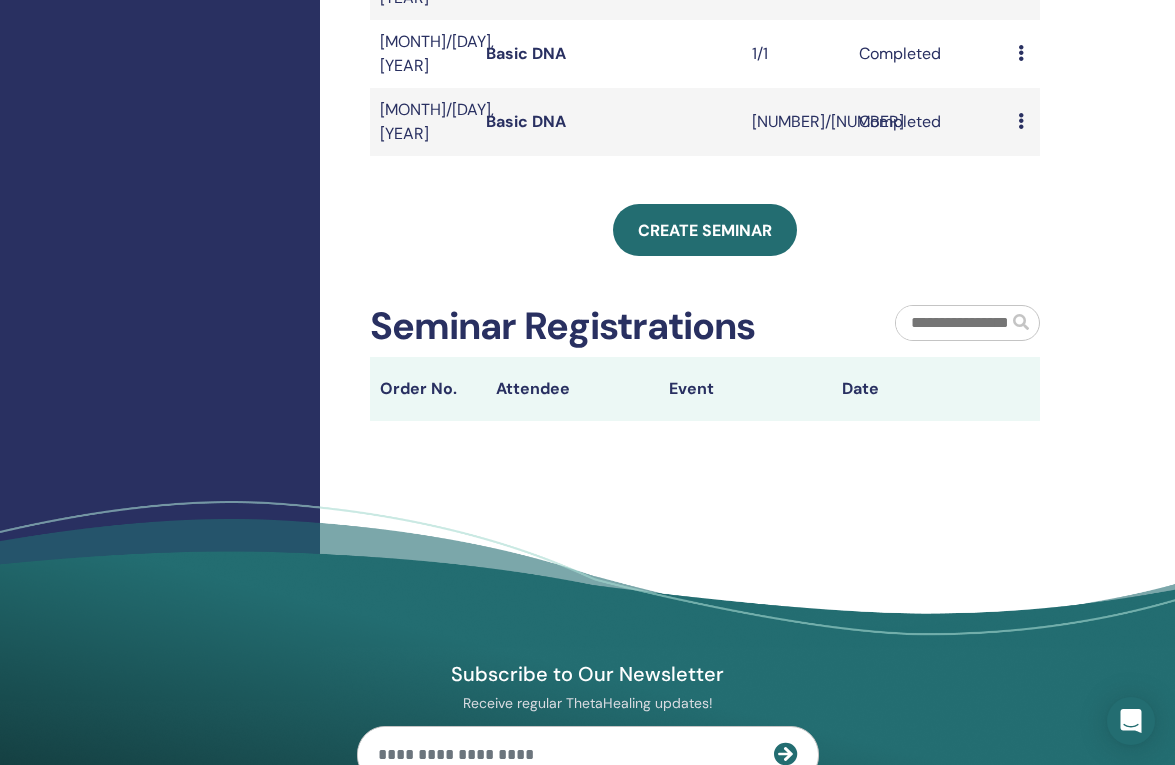 scroll, scrollTop: 634, scrollLeft: 0, axis: vertical 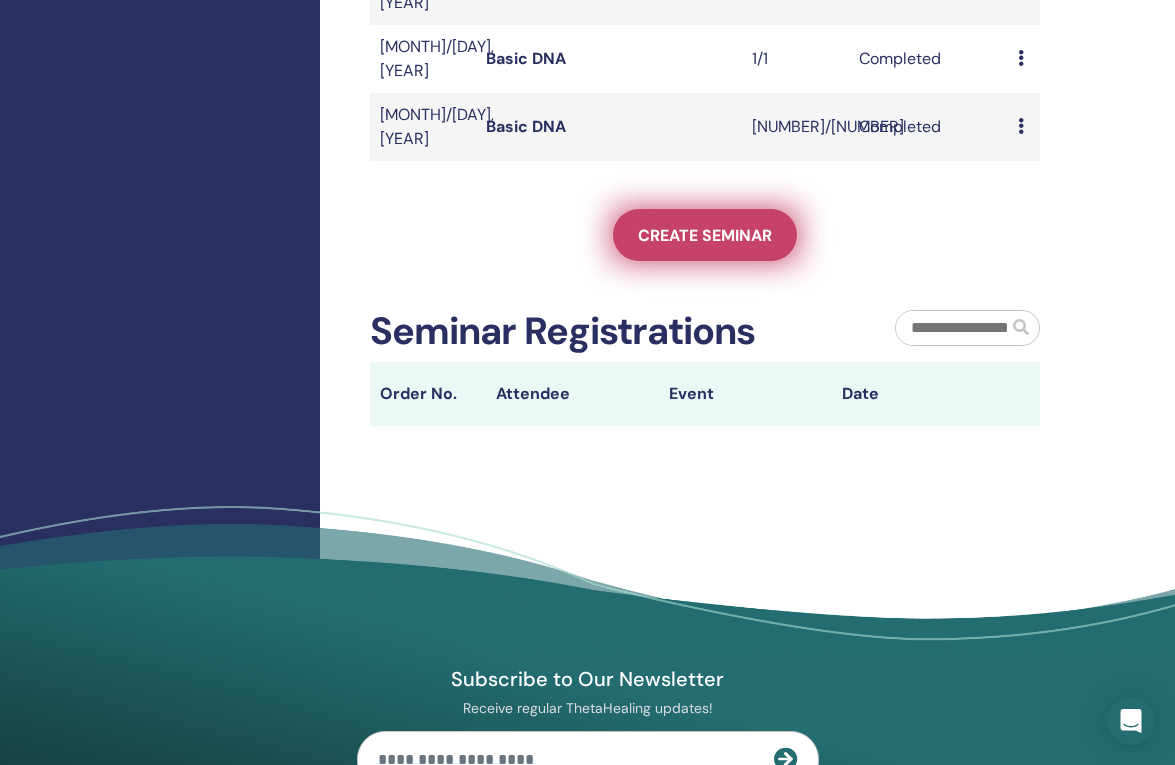 click on "Create seminar" at bounding box center [705, 235] 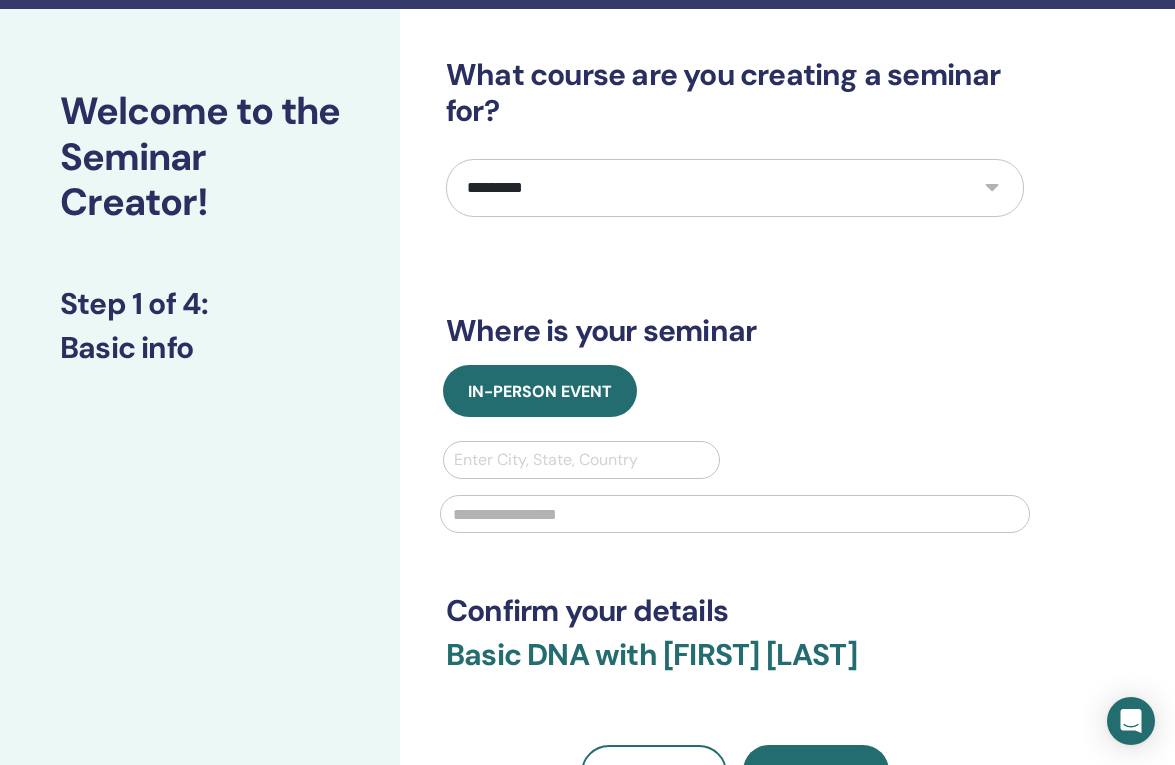scroll, scrollTop: 56, scrollLeft: 0, axis: vertical 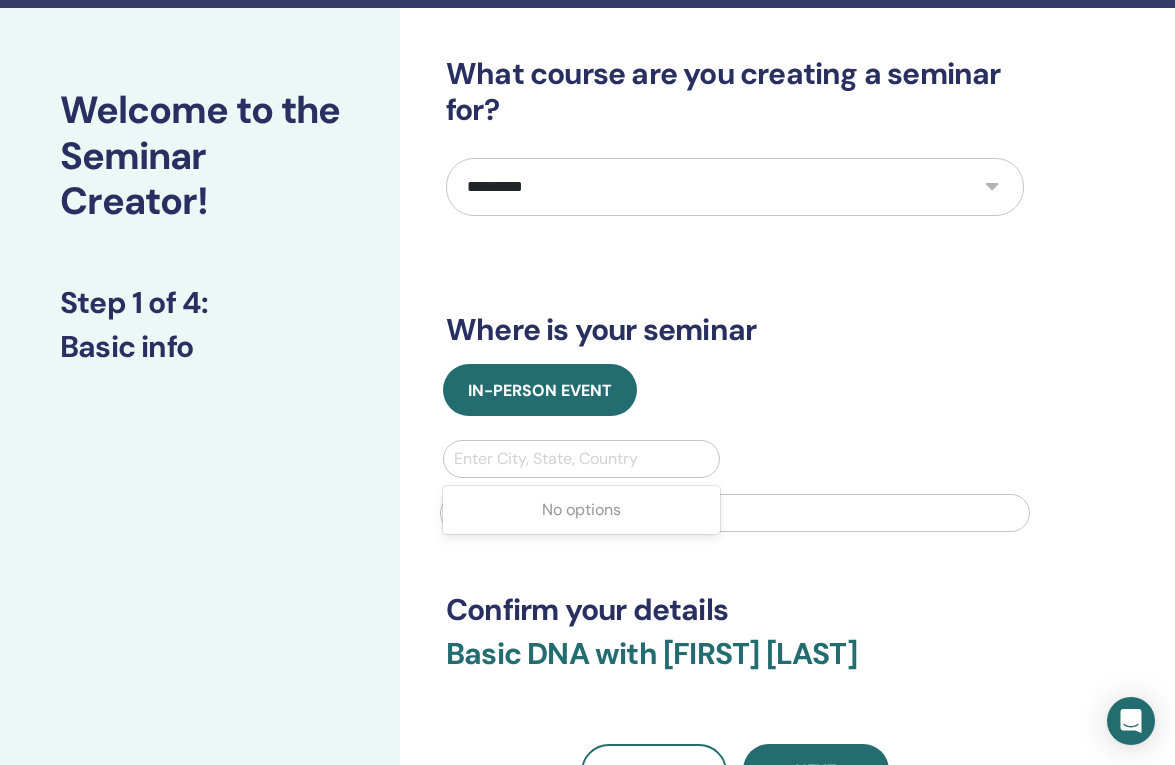 click on "Enter City, State, Country" at bounding box center [581, 459] 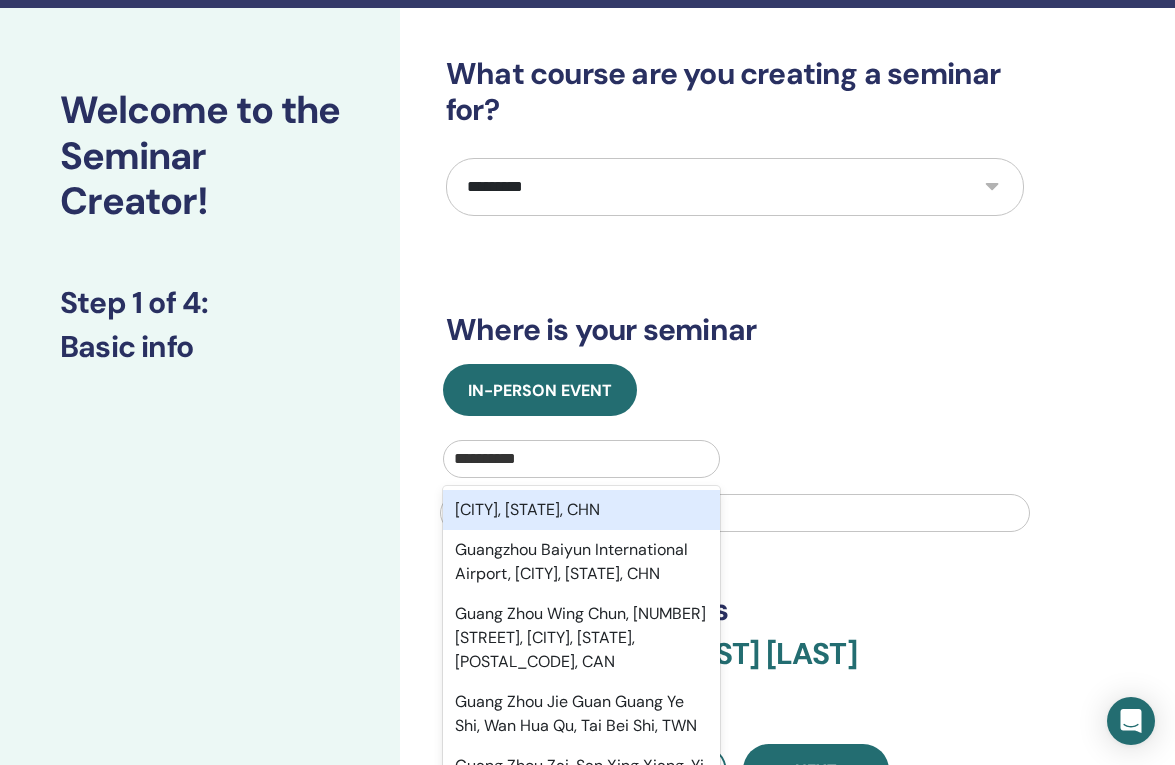 type on "**********" 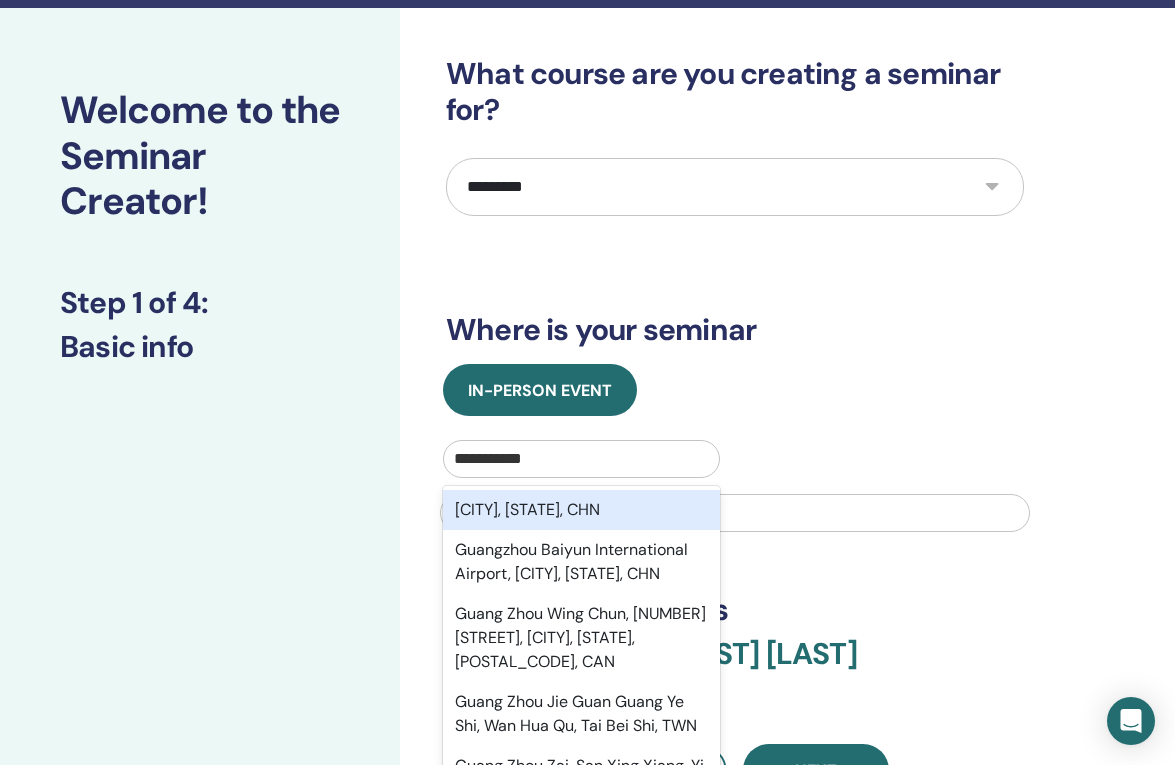 click on "Guangzhou, Guangdong, CHN" at bounding box center [581, 510] 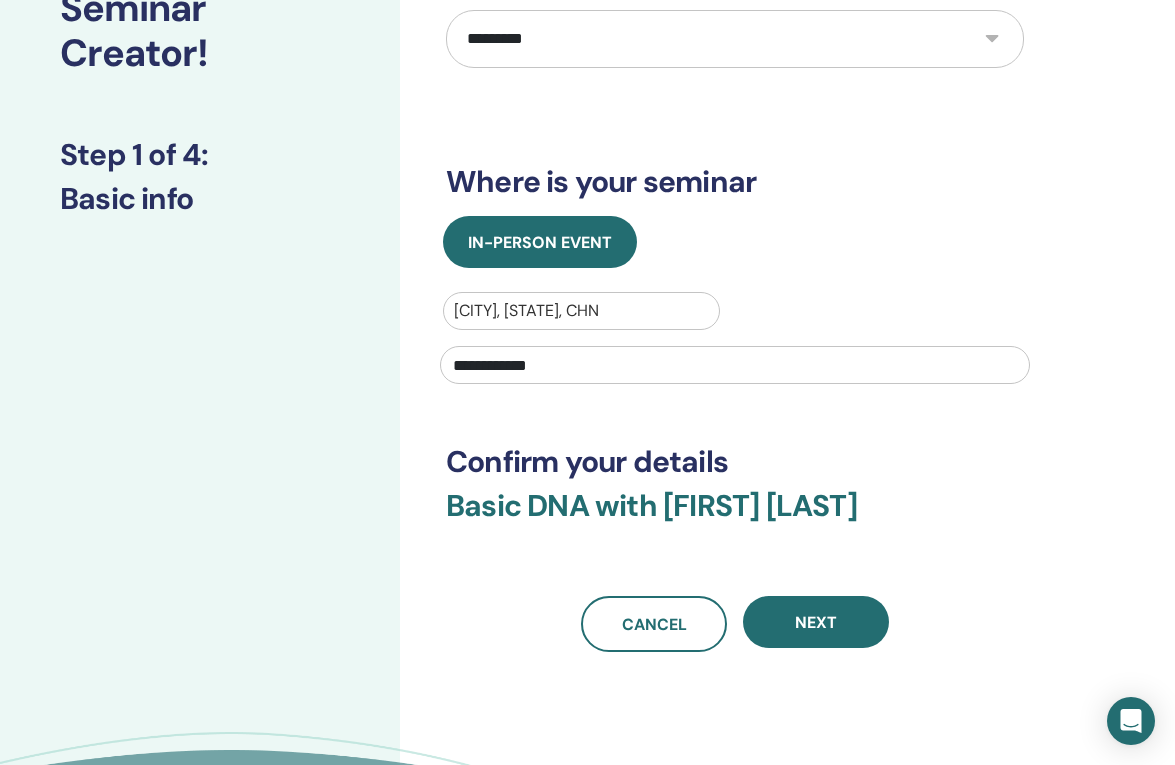 scroll, scrollTop: 217, scrollLeft: 0, axis: vertical 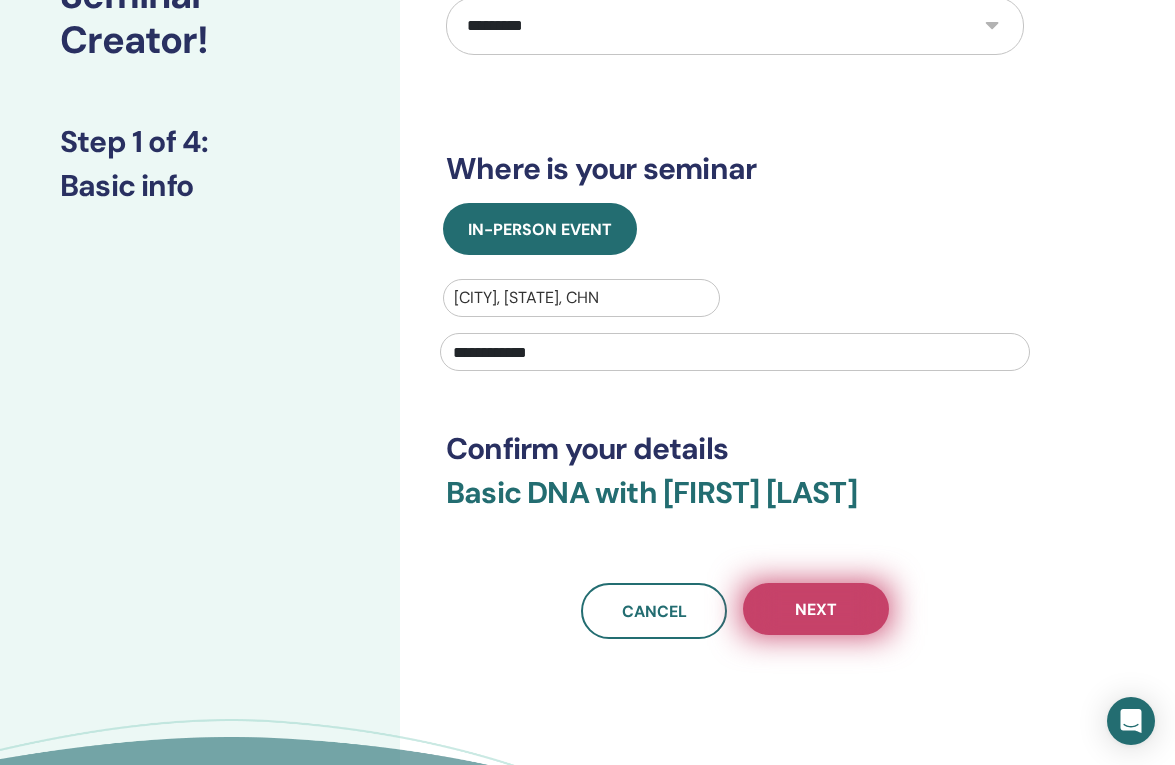type on "**********" 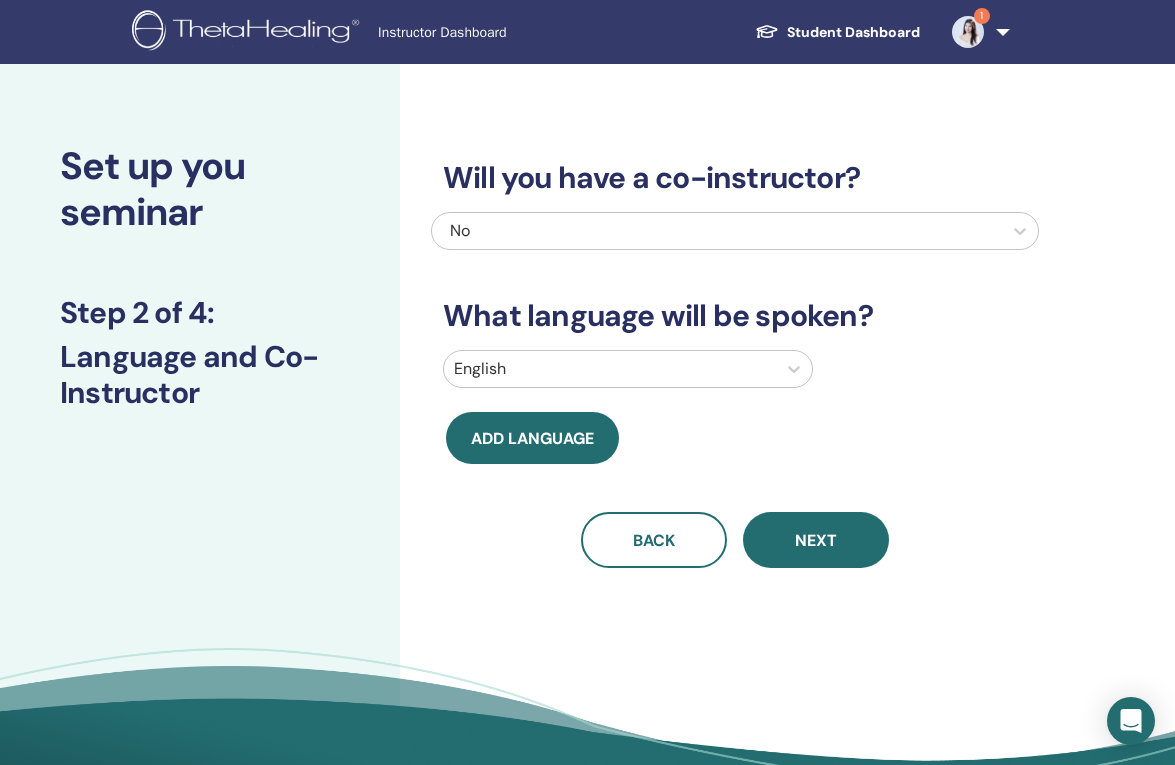 scroll, scrollTop: 0, scrollLeft: 0, axis: both 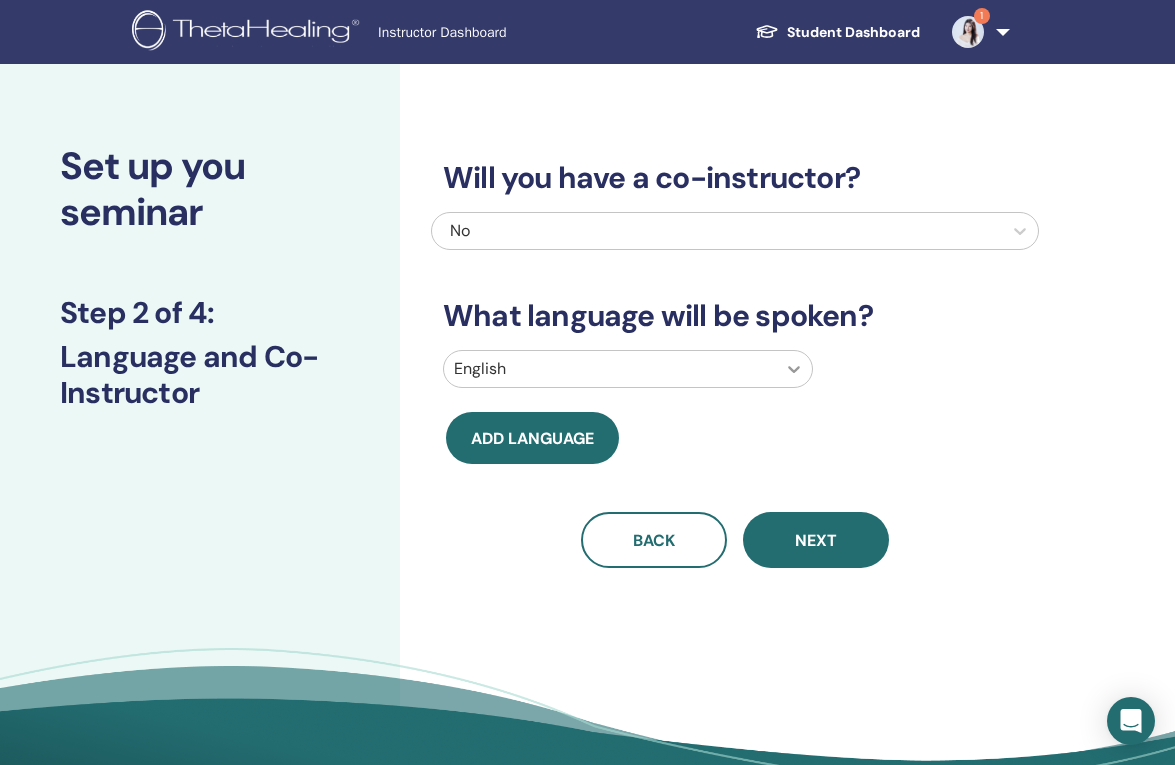 click 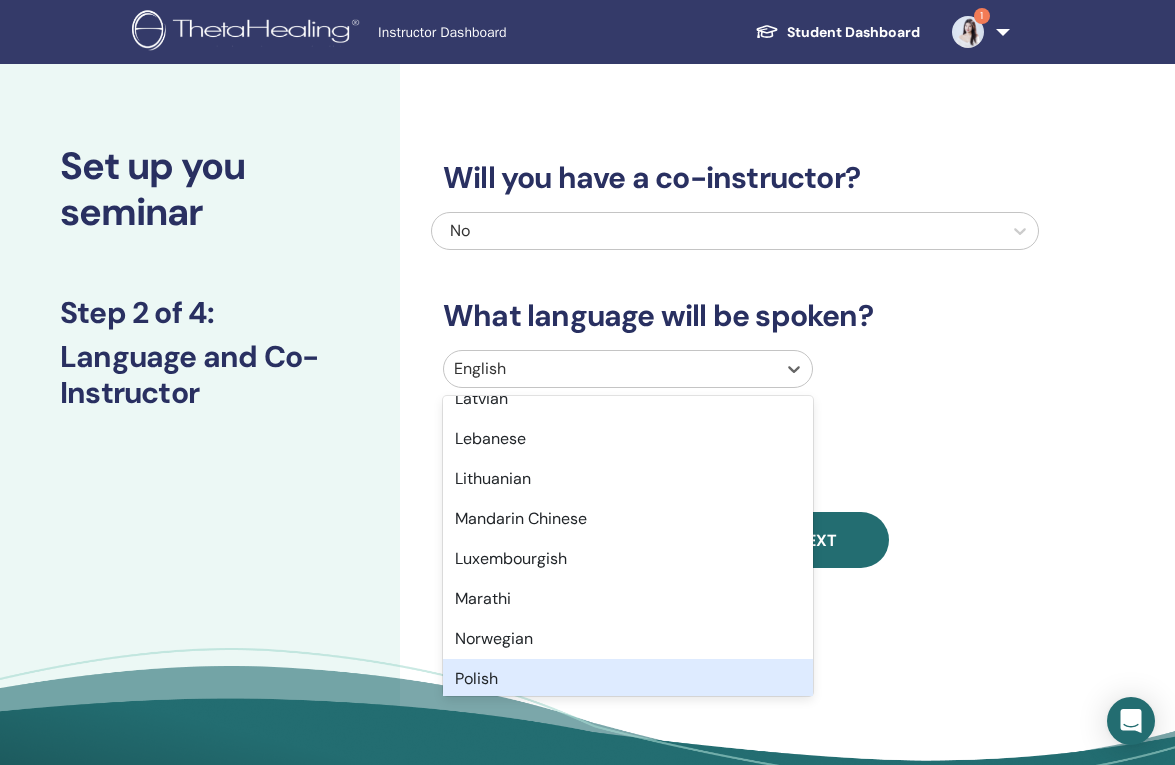 scroll, scrollTop: 1588, scrollLeft: 0, axis: vertical 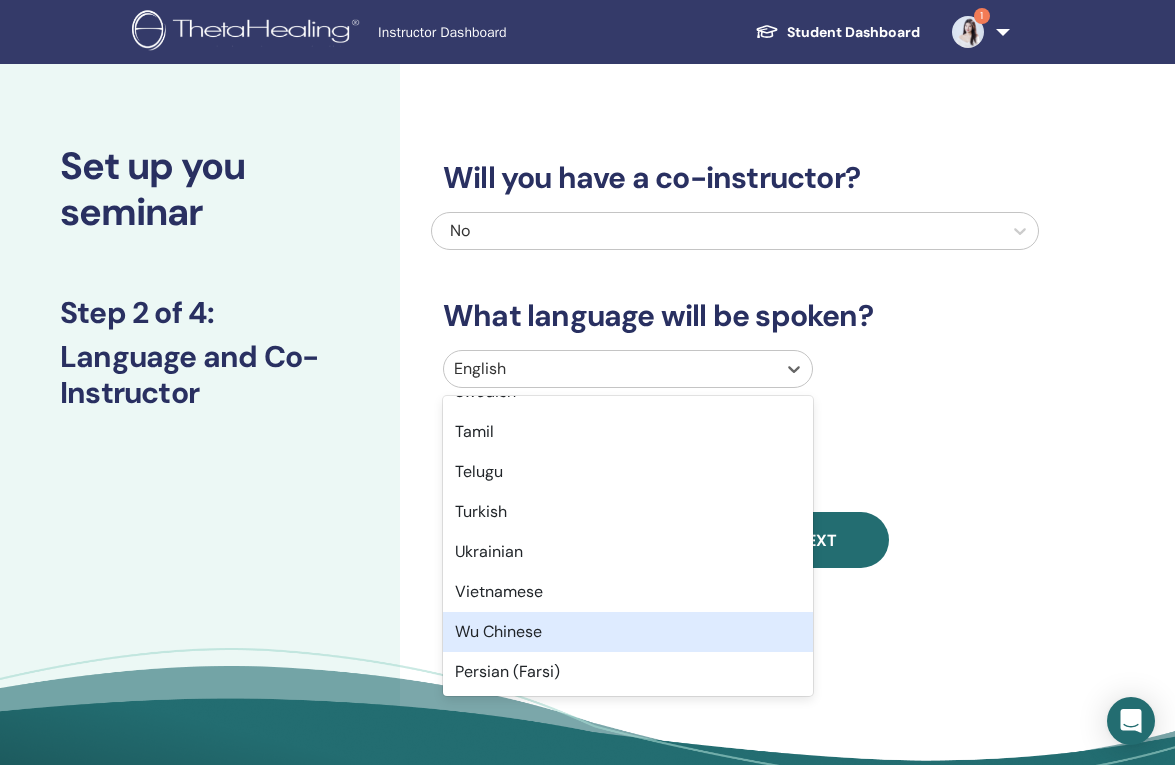 click on "Wu Chinese" at bounding box center (628, 632) 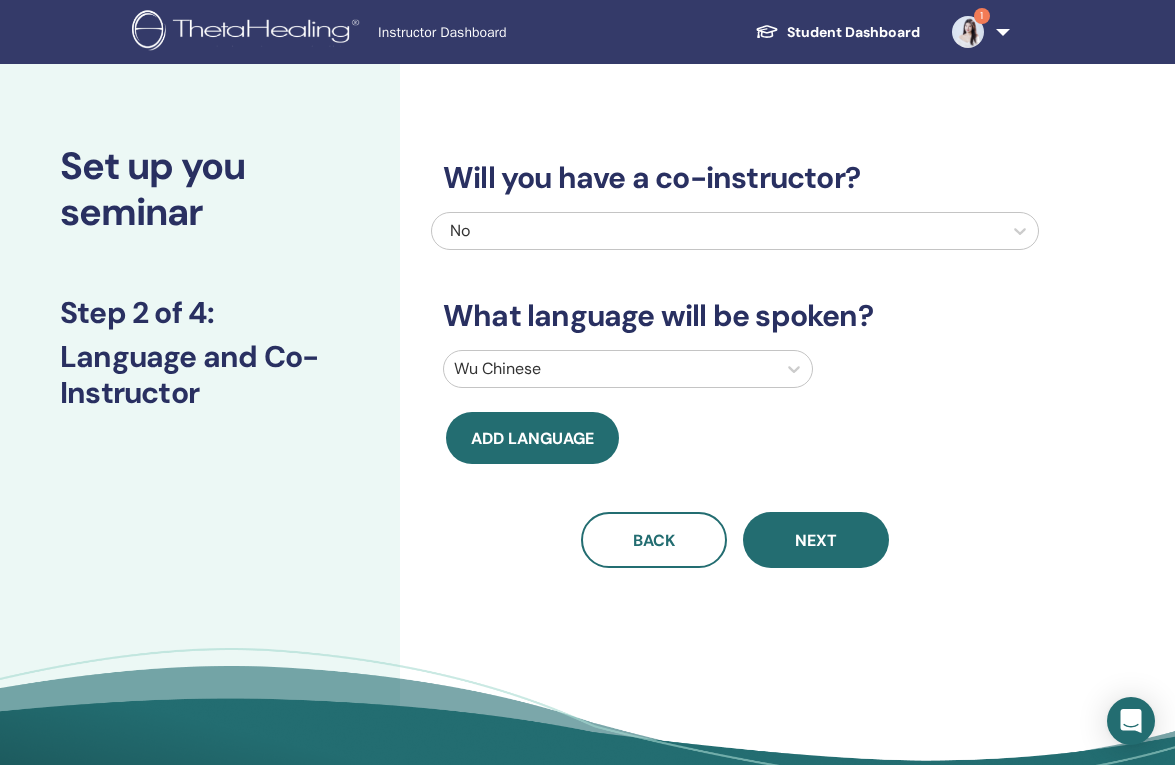click on "Will you have a co-instructor? No What language will be spoken? Wu Chinese Add language Back Next" at bounding box center [800, 456] 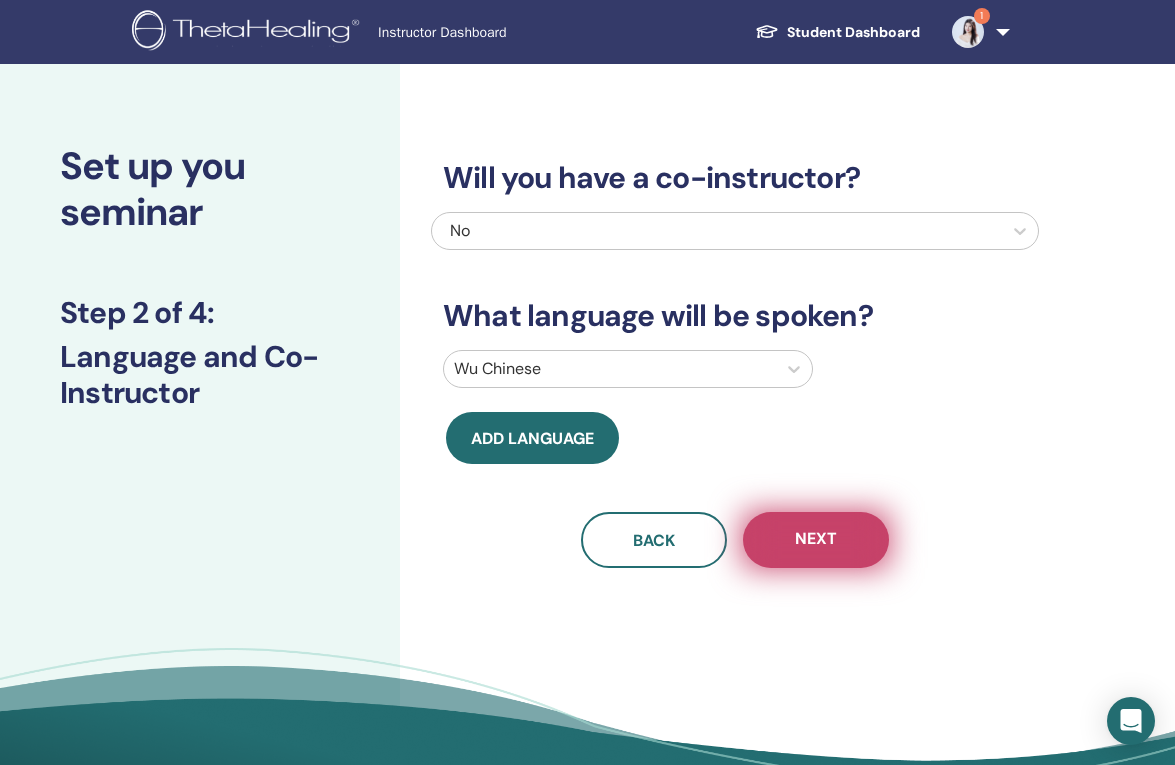 click on "Next" at bounding box center [816, 540] 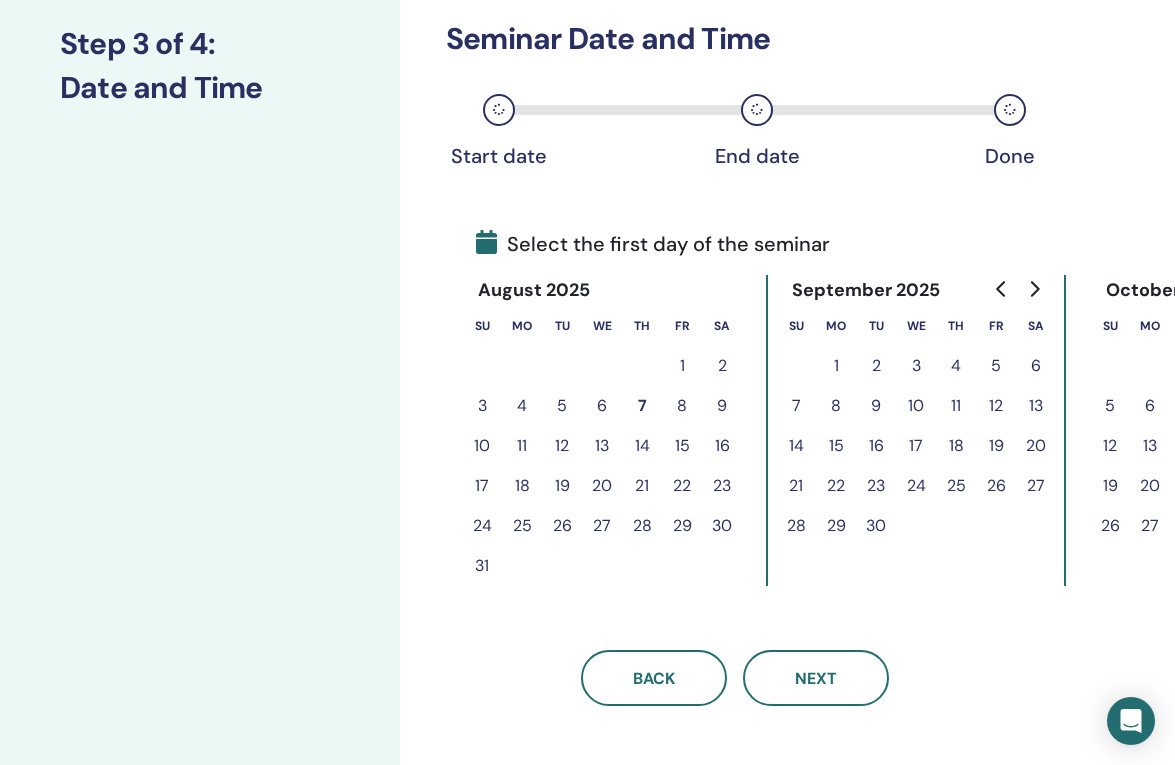 scroll, scrollTop: 270, scrollLeft: 0, axis: vertical 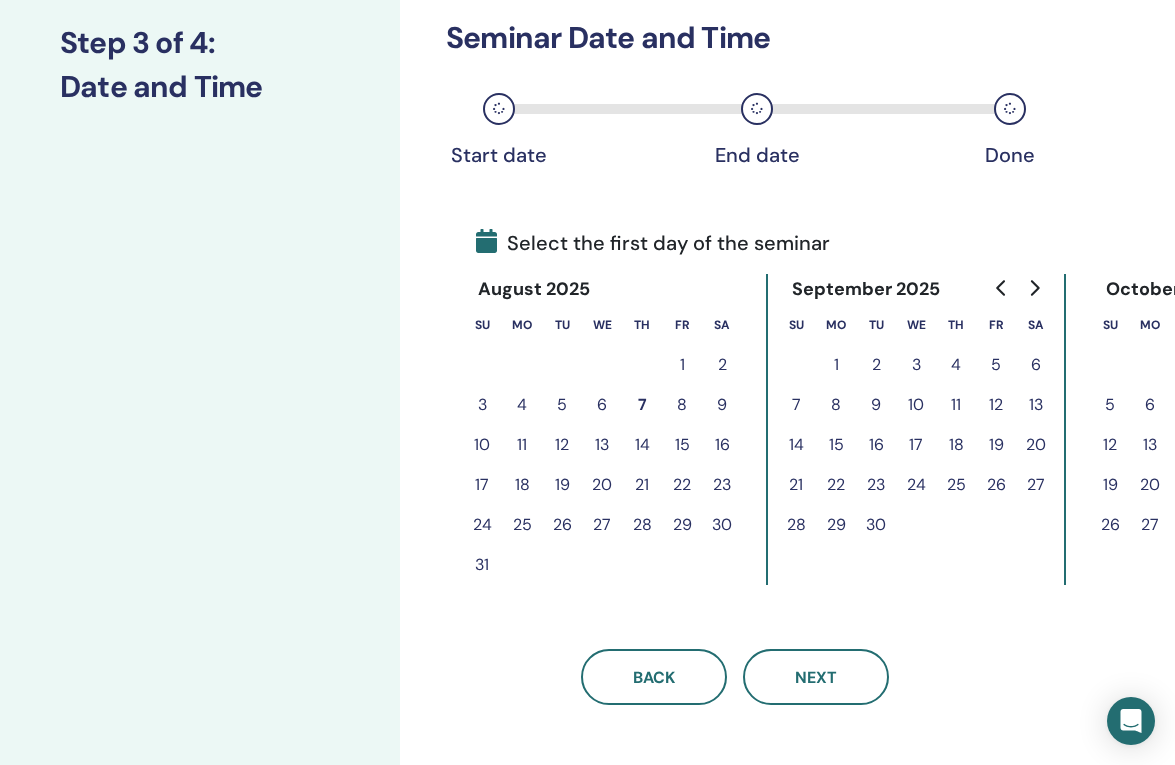 click on "19" at bounding box center [562, 485] 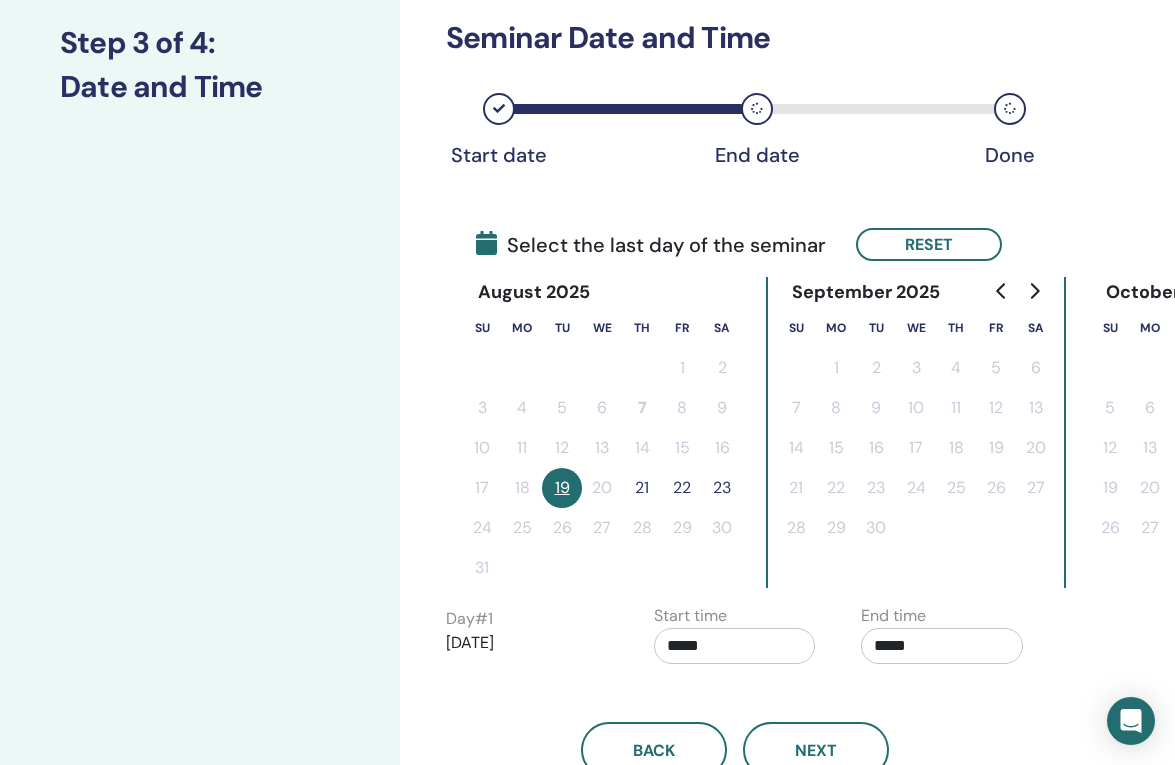 click on "22" at bounding box center [682, 488] 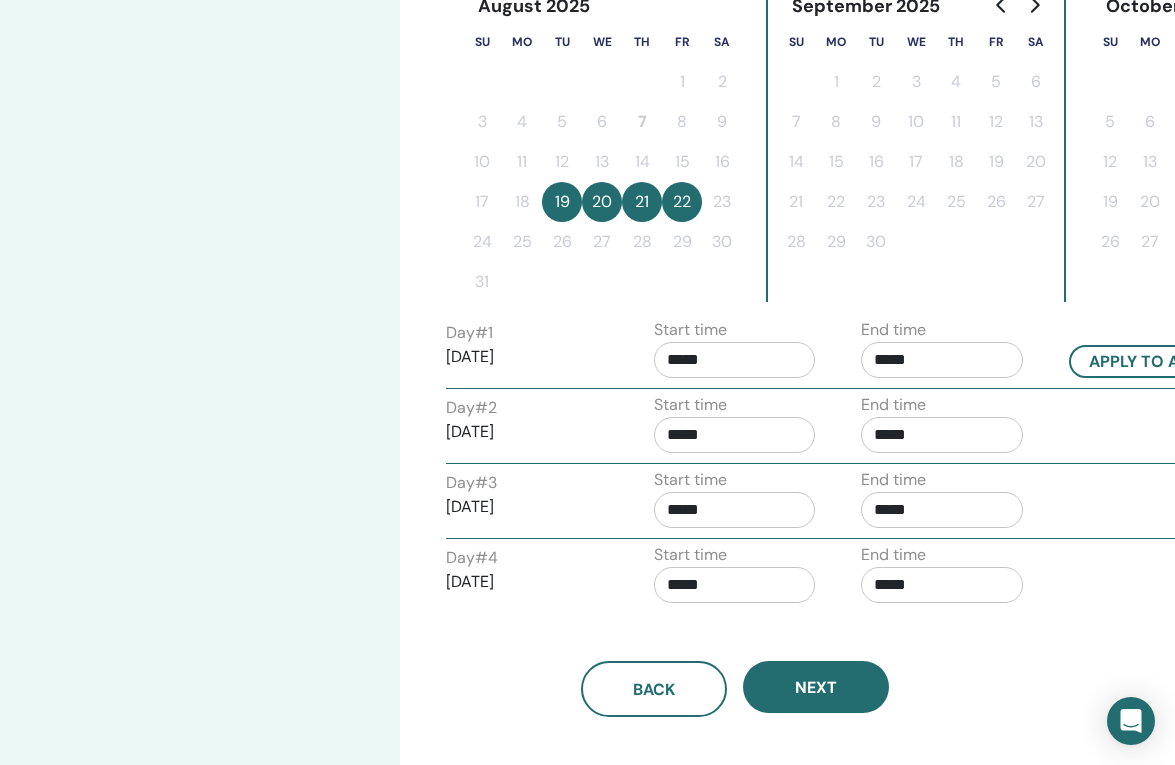 scroll, scrollTop: 704, scrollLeft: 0, axis: vertical 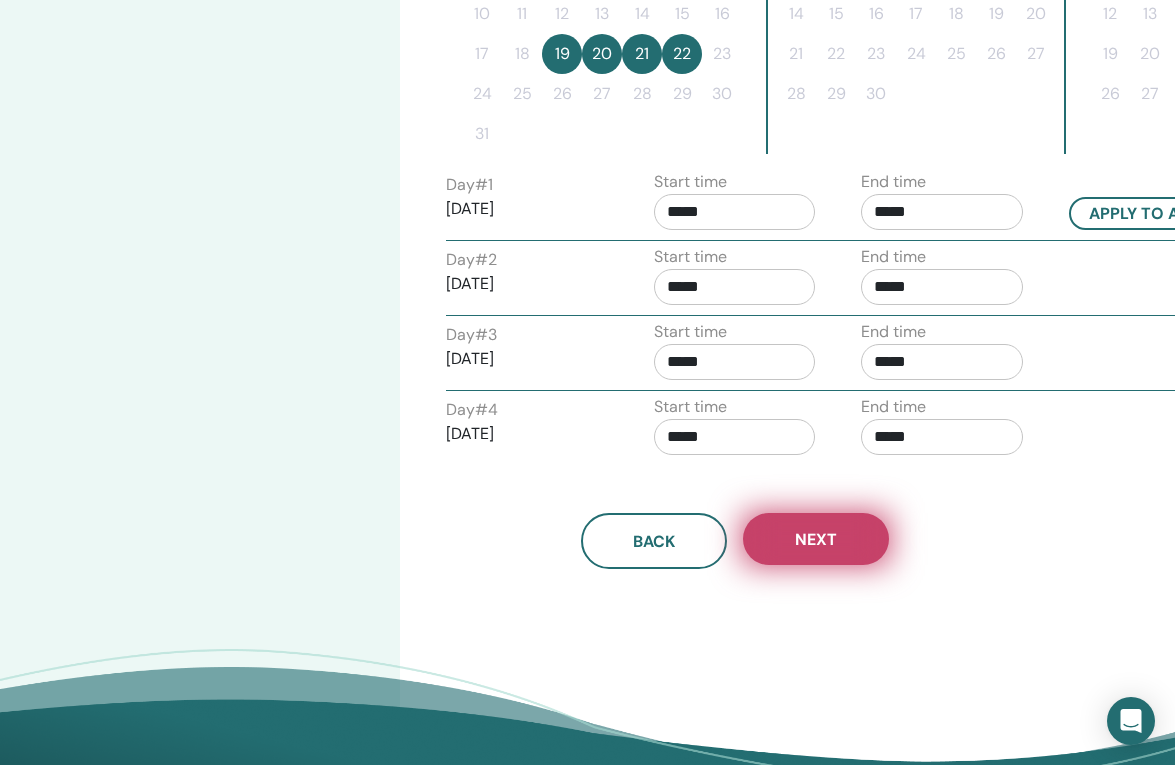 click on "Next" at bounding box center [816, 539] 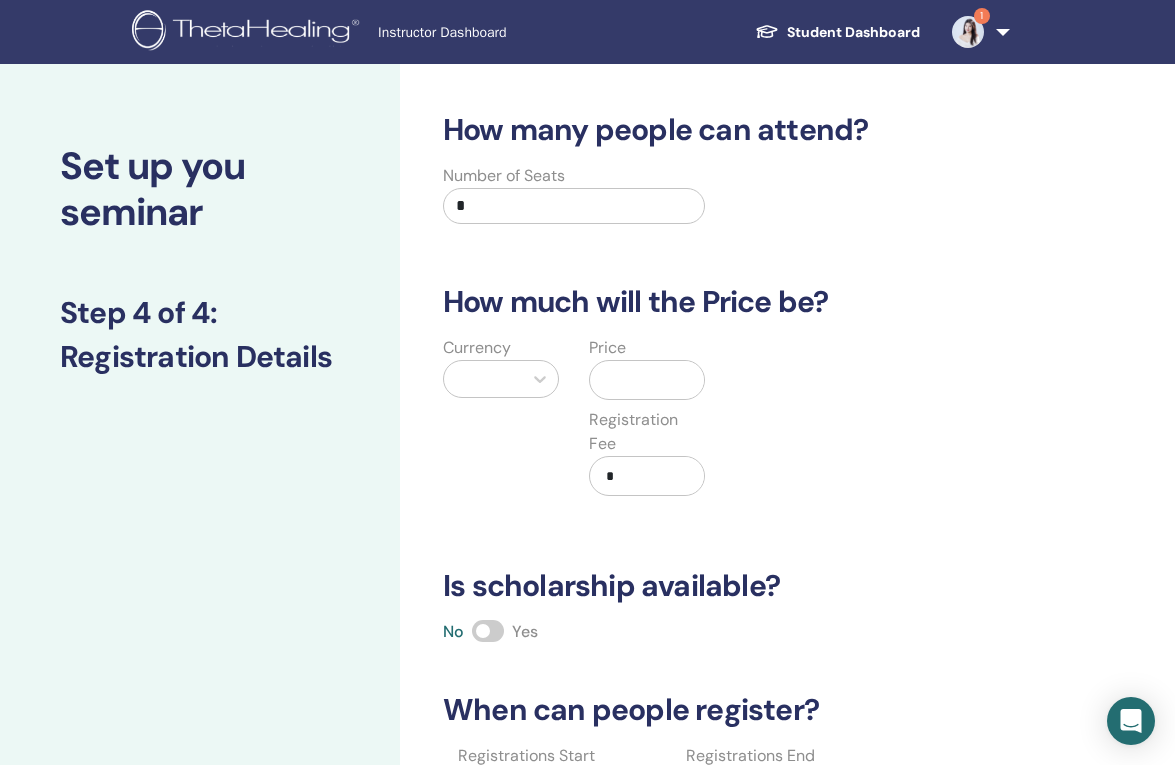 scroll, scrollTop: 0, scrollLeft: 0, axis: both 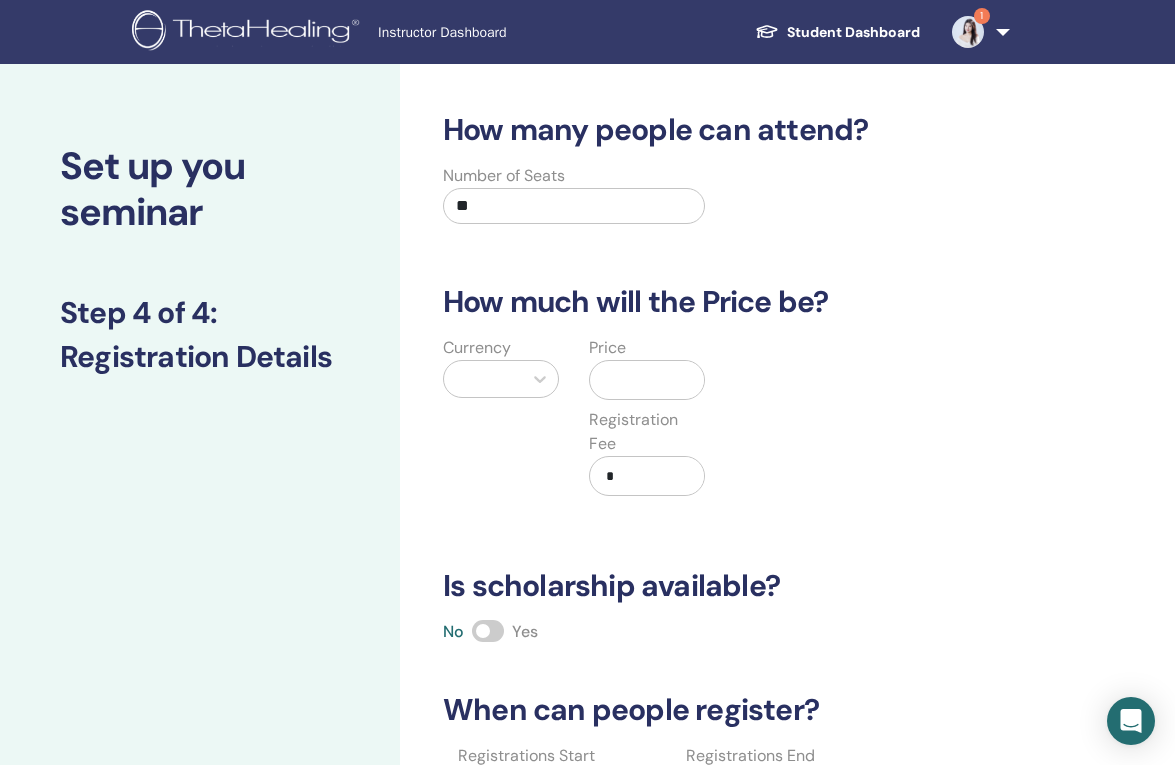 type on "**" 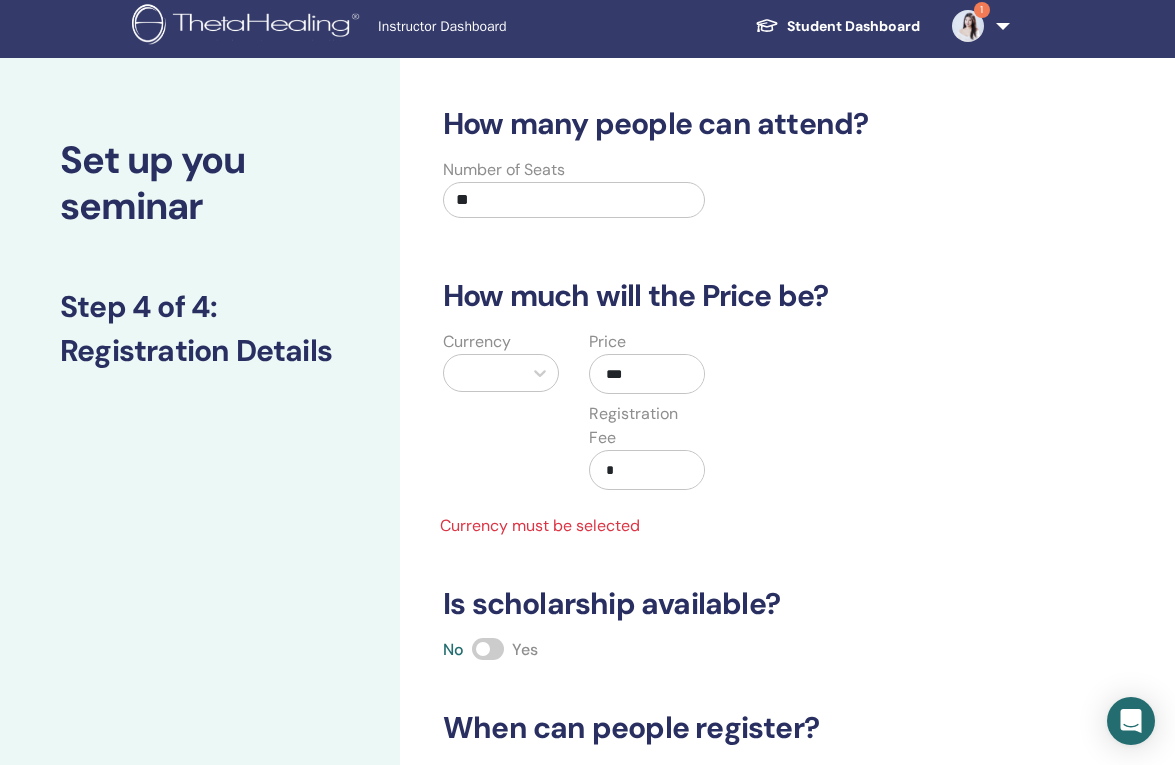 scroll, scrollTop: 8, scrollLeft: 0, axis: vertical 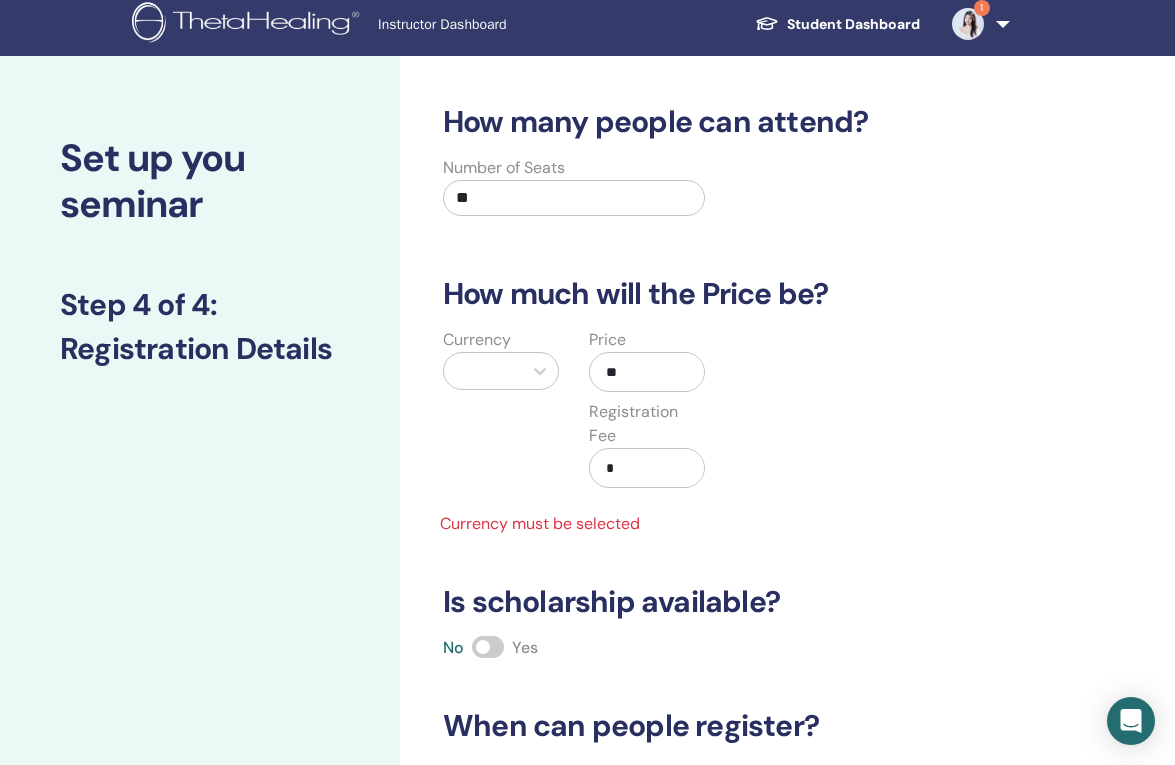 type on "*" 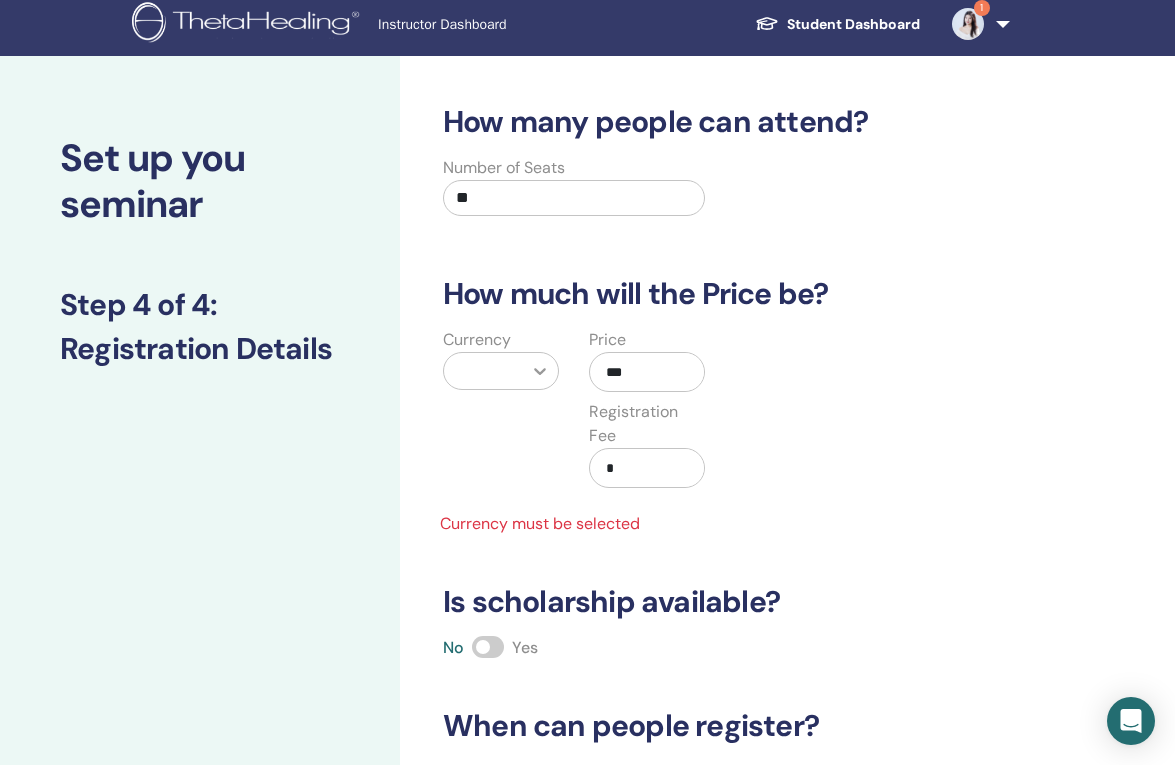 type on "***" 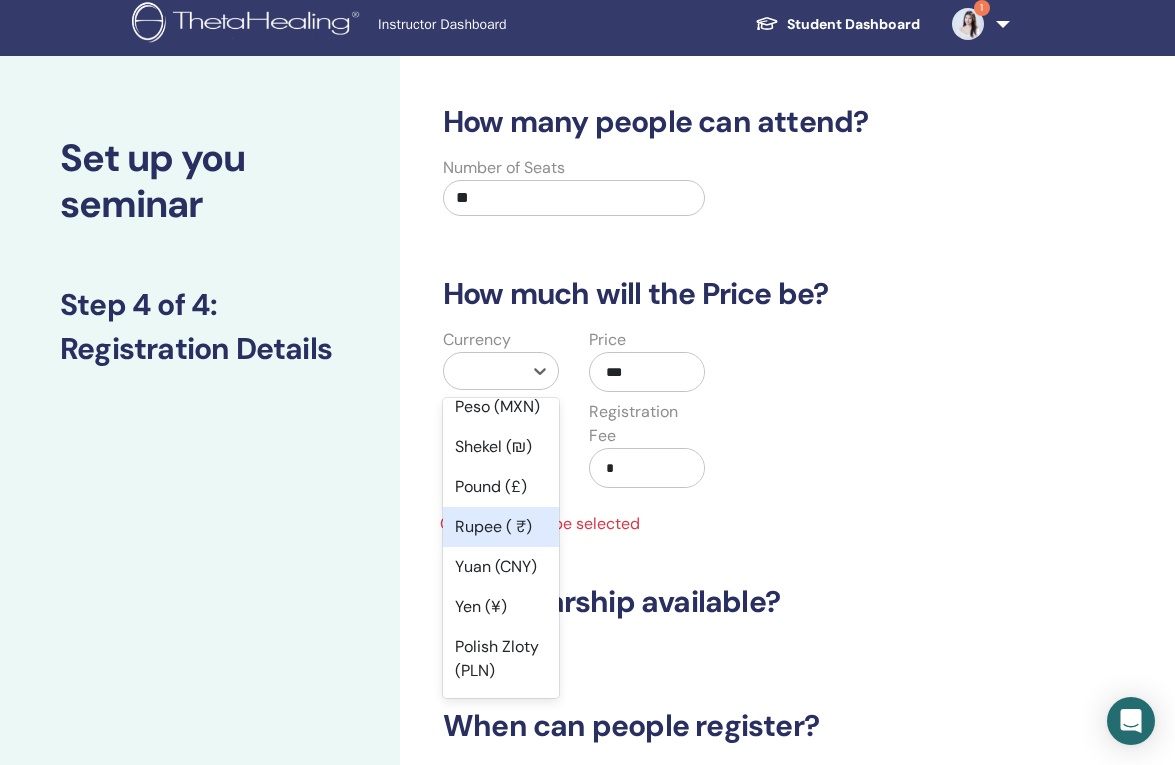 scroll, scrollTop: 204, scrollLeft: 0, axis: vertical 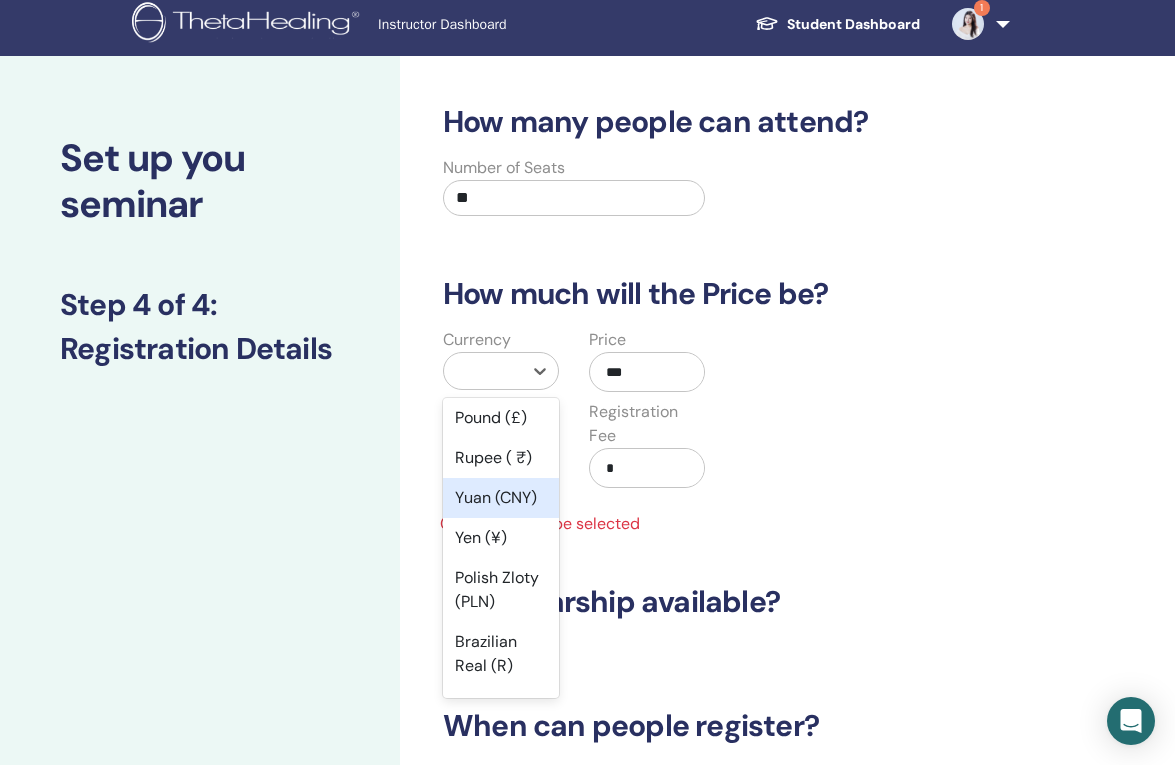 click on "Yuan (CNY)" at bounding box center [501, 498] 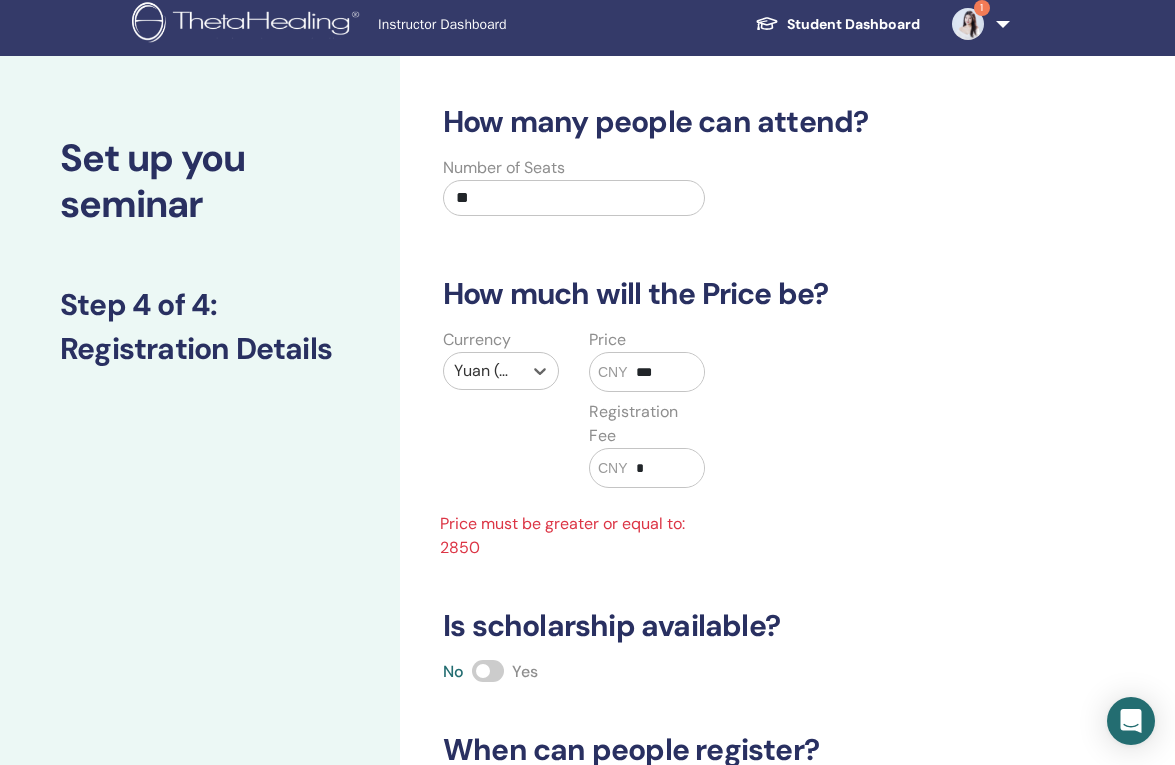 scroll, scrollTop: 122, scrollLeft: 0, axis: vertical 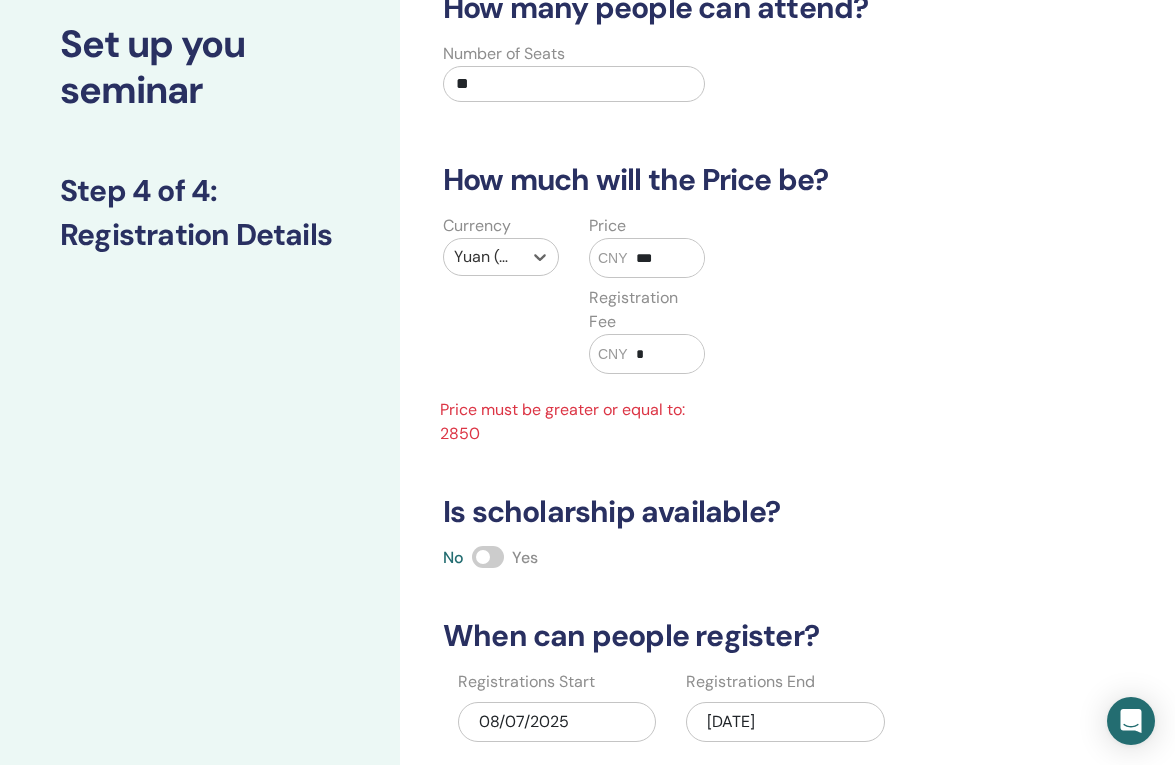 click on "How many people can attend? Number of Seats ** How much will the Price be? Currency option Yuan (CNY), selected.   Select is focused ,type to refine list, press Down to open the menu,  Yuan (CNY) Price CNY *** Registration Fee CNY * Price must be greater or equal to: 2850 Is scholarship available? No Yes When can people register? Registrations Start 08/07/2025 Registrations End 08/22/2025 Back Save & Continue" at bounding box center [735, 425] 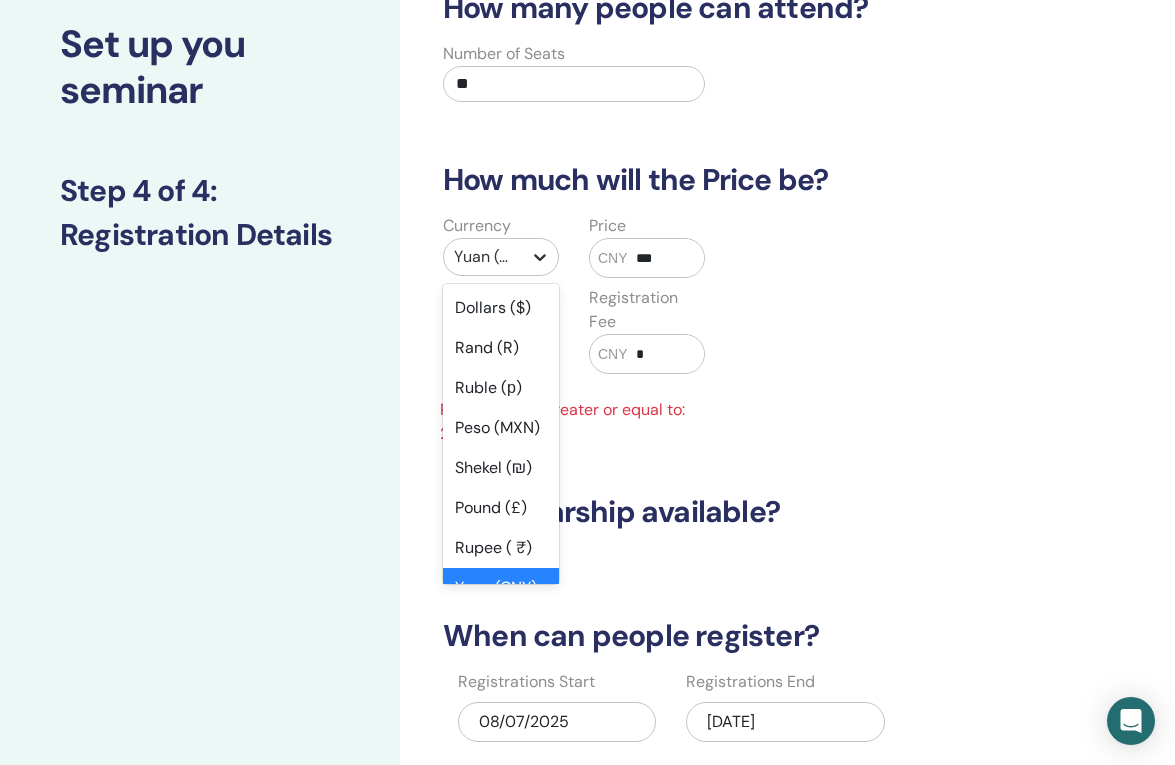 click 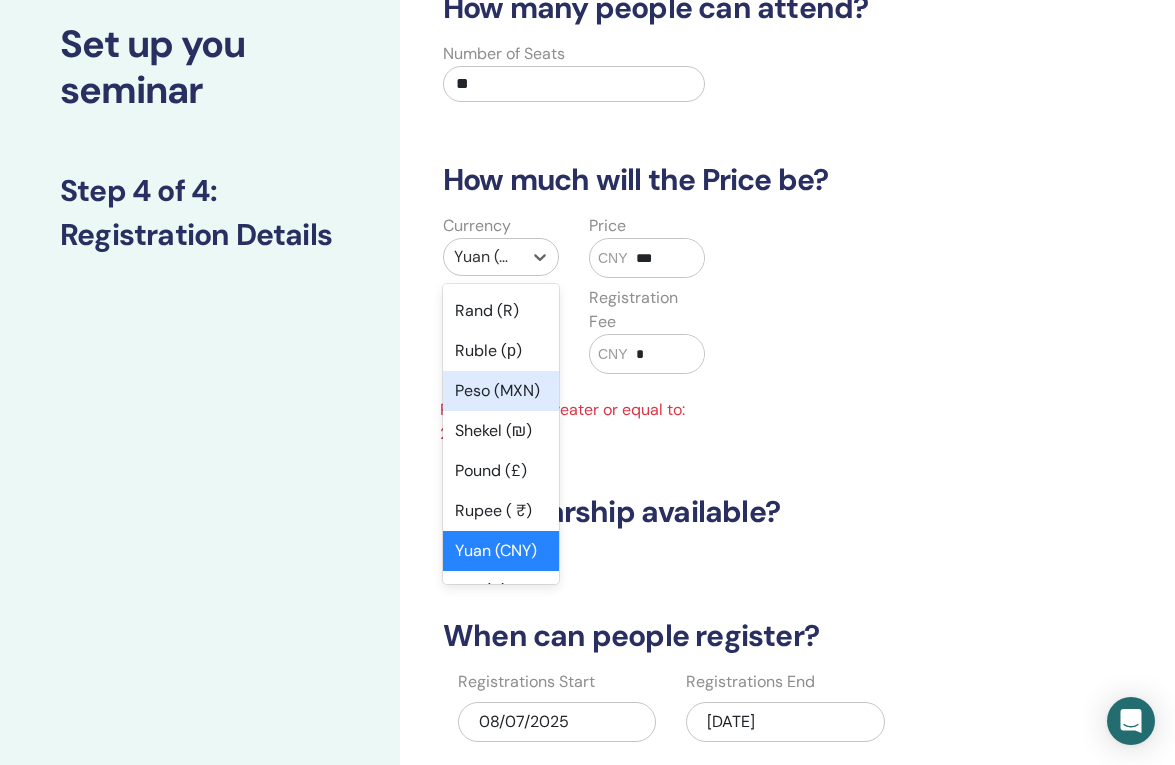 scroll, scrollTop: 0, scrollLeft: 0, axis: both 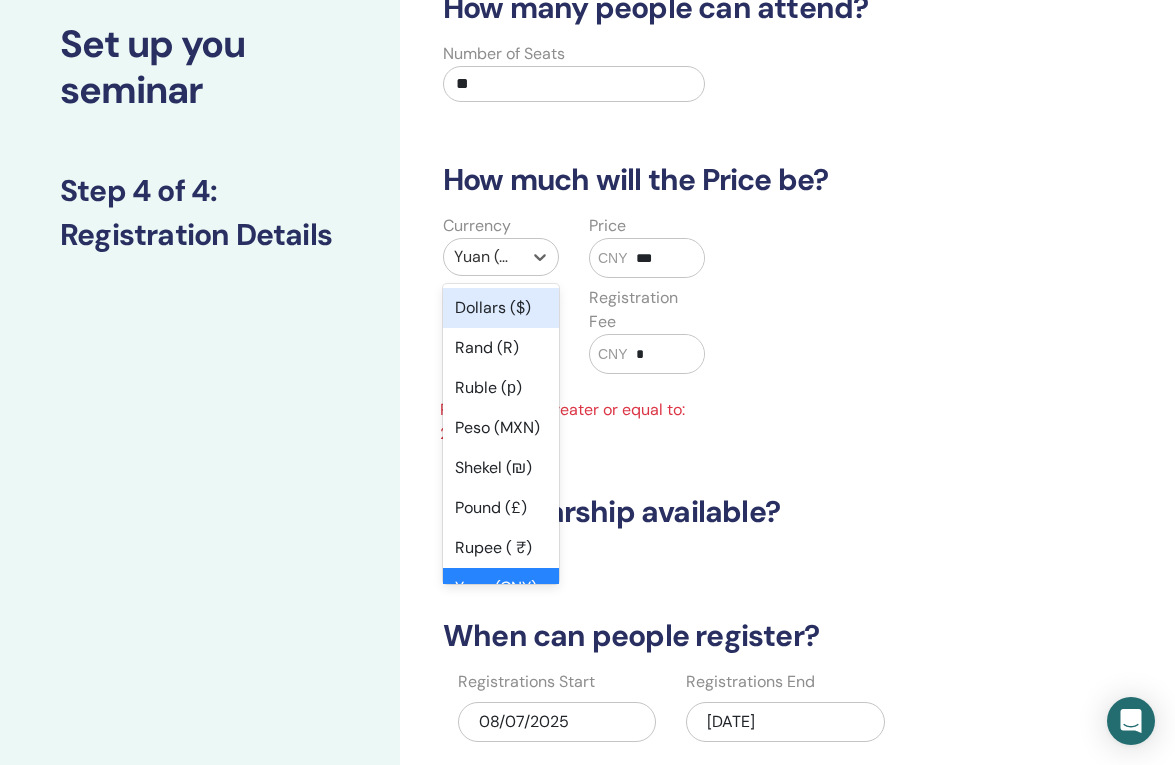 click on "Dollars ($)" at bounding box center (501, 308) 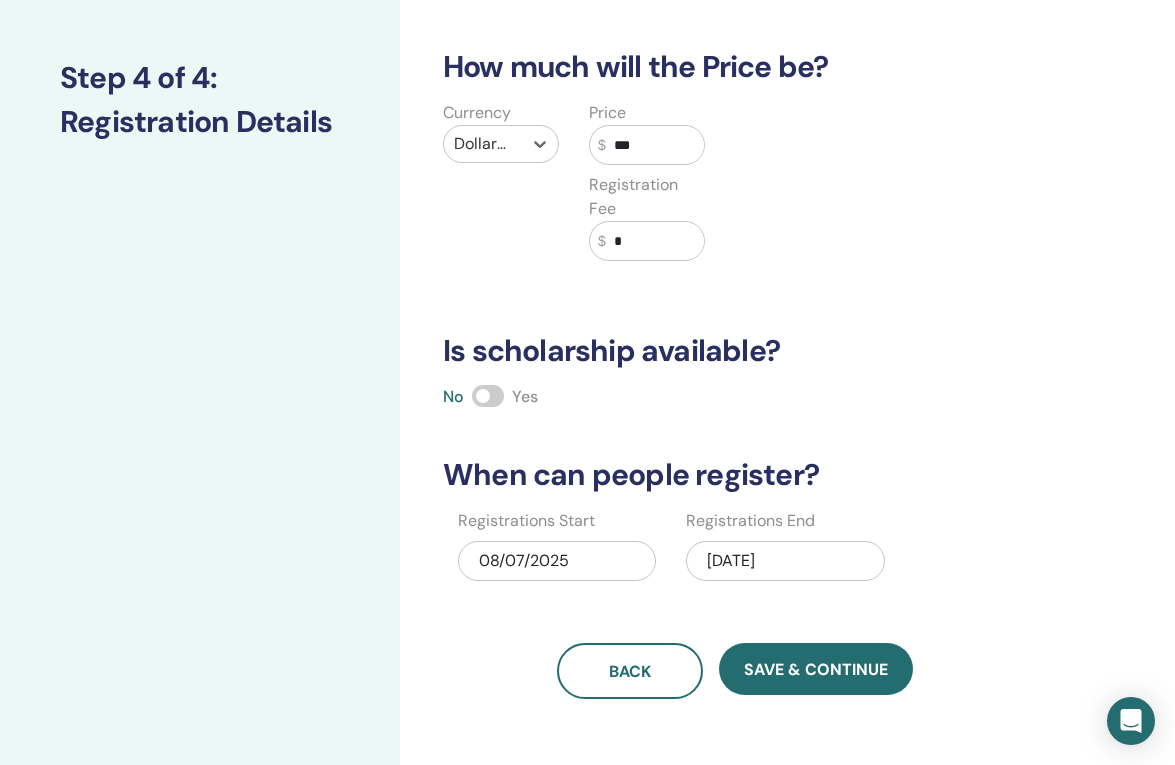 scroll, scrollTop: 269, scrollLeft: 0, axis: vertical 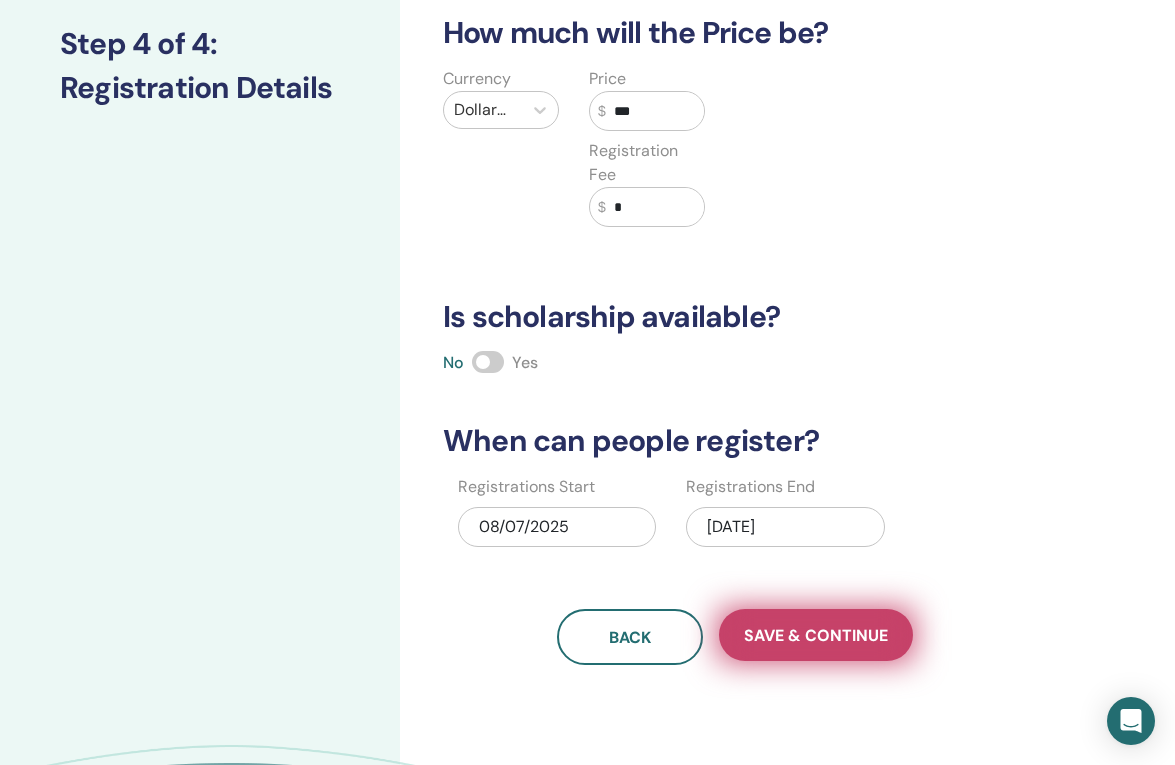 click on "Save & Continue" at bounding box center (816, 635) 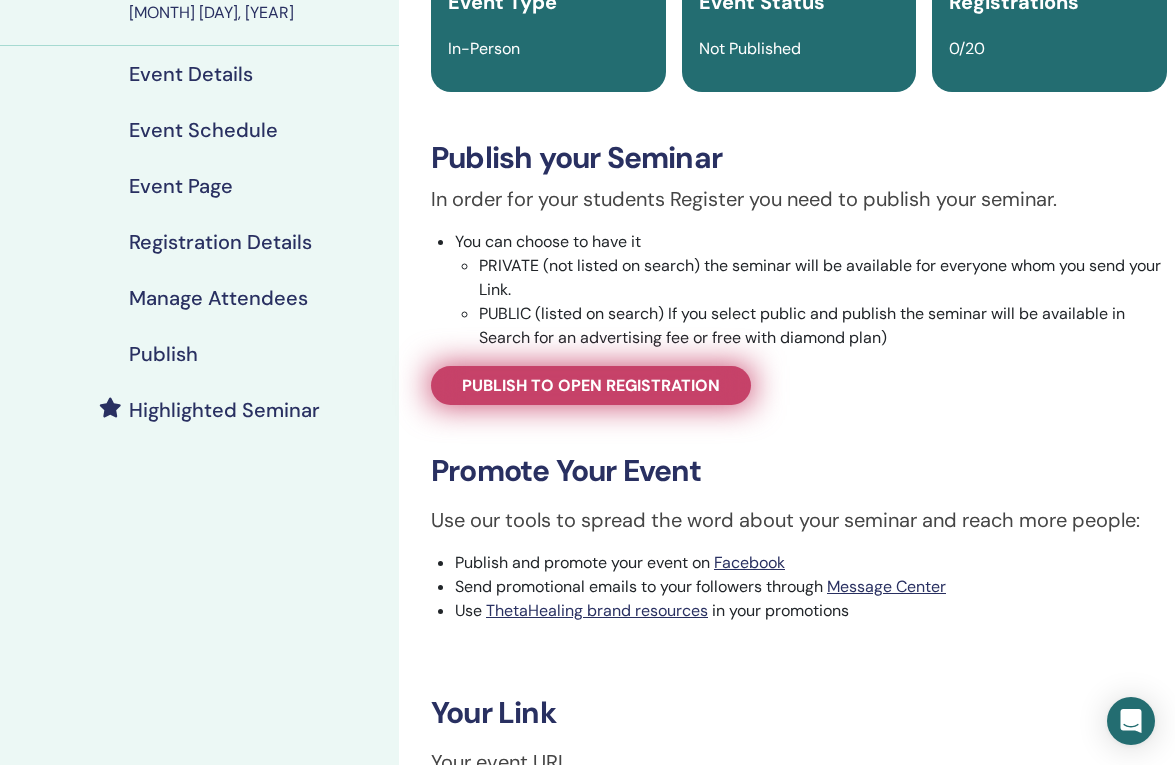 scroll, scrollTop: 376, scrollLeft: 1, axis: both 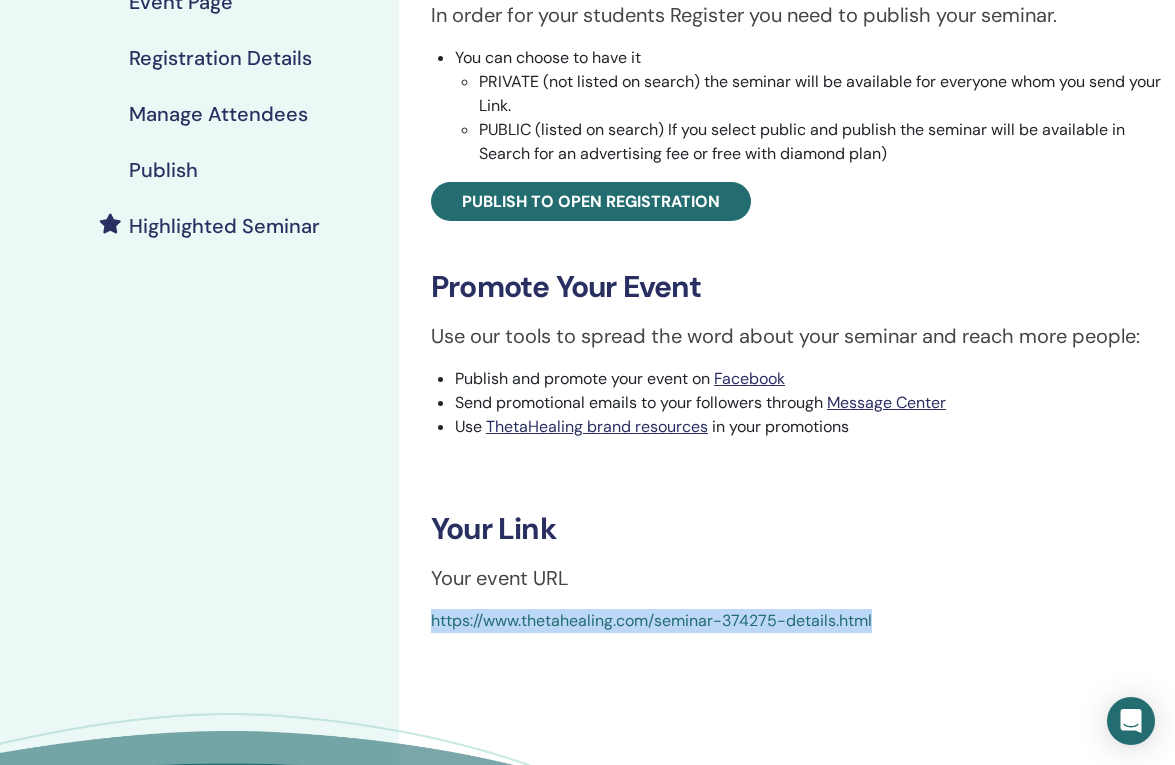 drag, startPoint x: 427, startPoint y: 617, endPoint x: 890, endPoint y: 621, distance: 463.01727 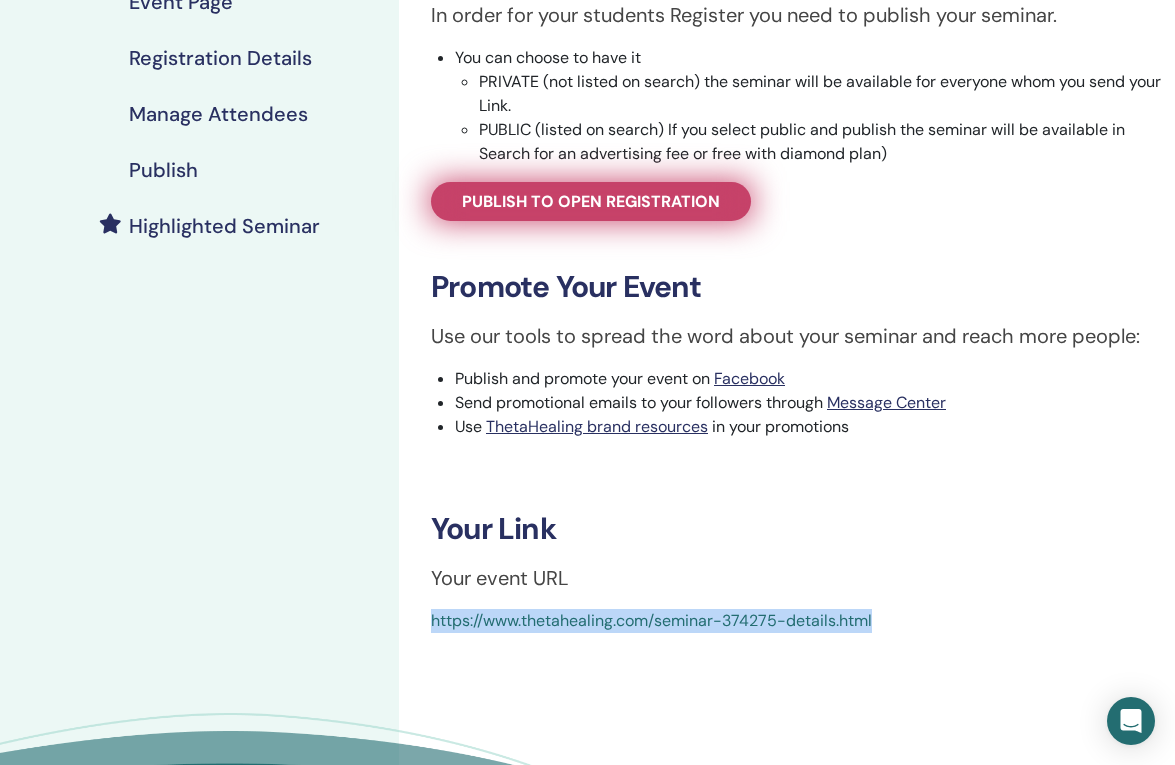 click on "Publish to open registration" at bounding box center (591, 201) 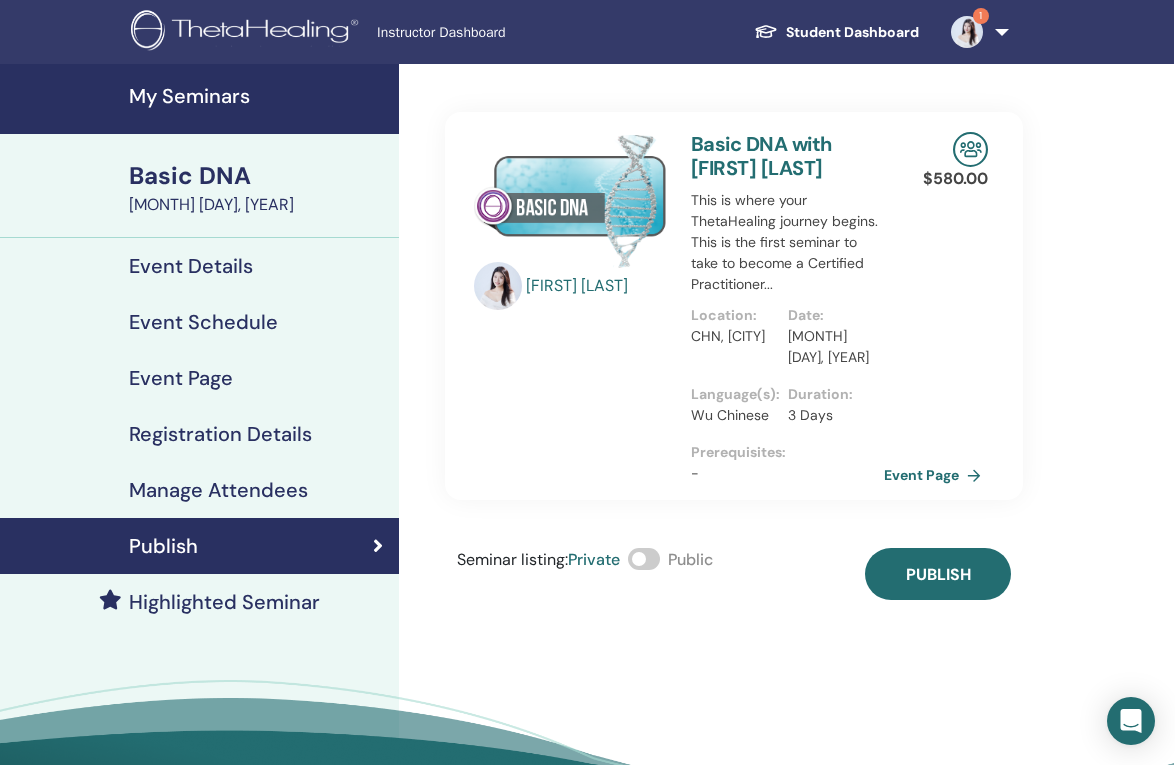 scroll, scrollTop: 0, scrollLeft: 1, axis: horizontal 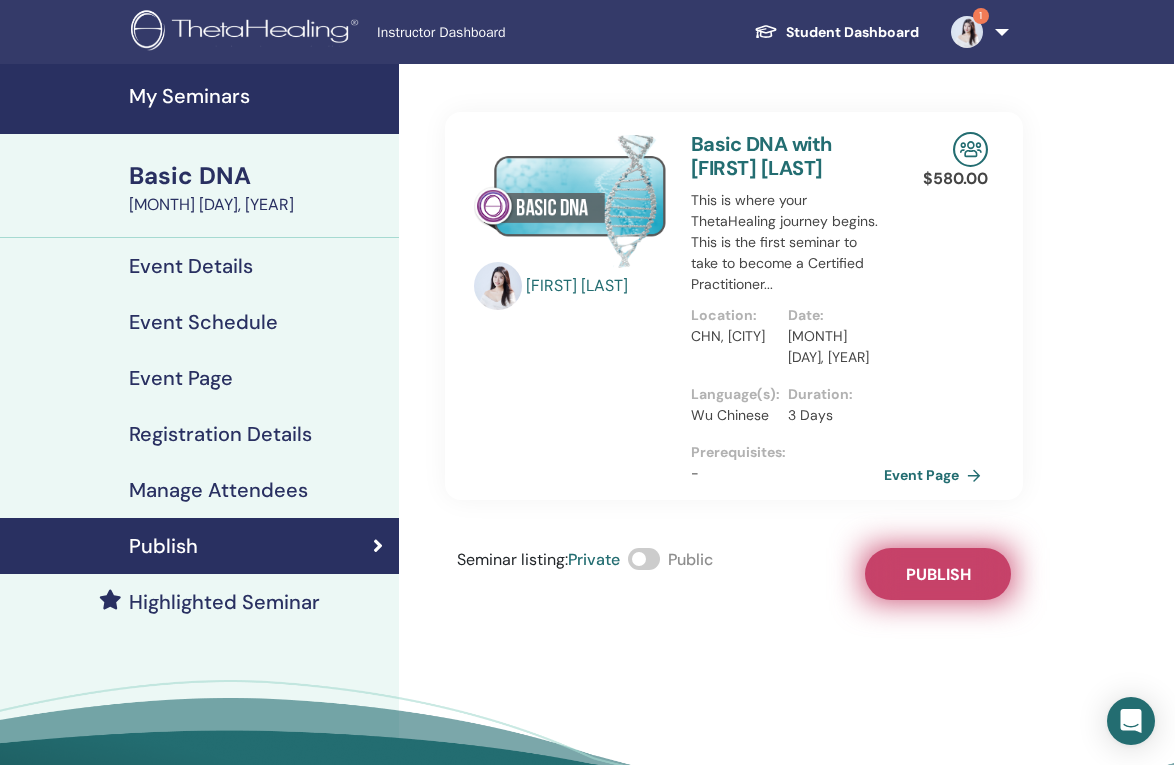 click on "Publish" at bounding box center [938, 574] 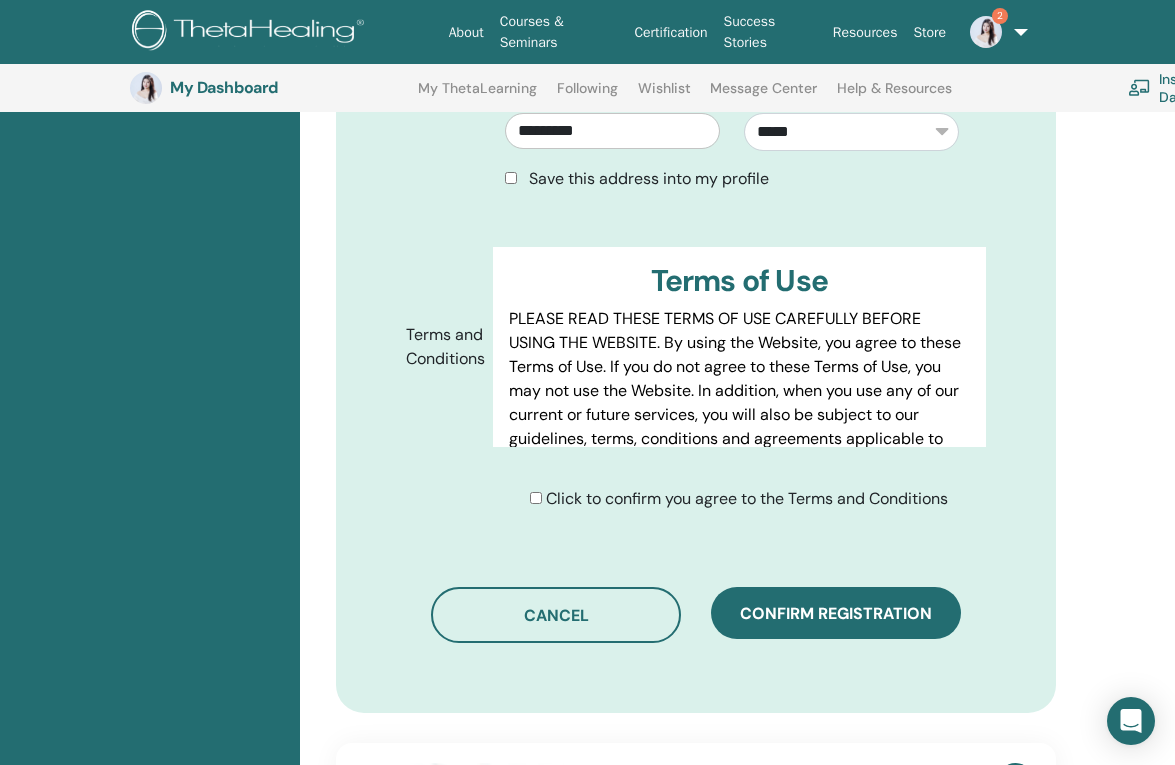 scroll, scrollTop: 869, scrollLeft: 0, axis: vertical 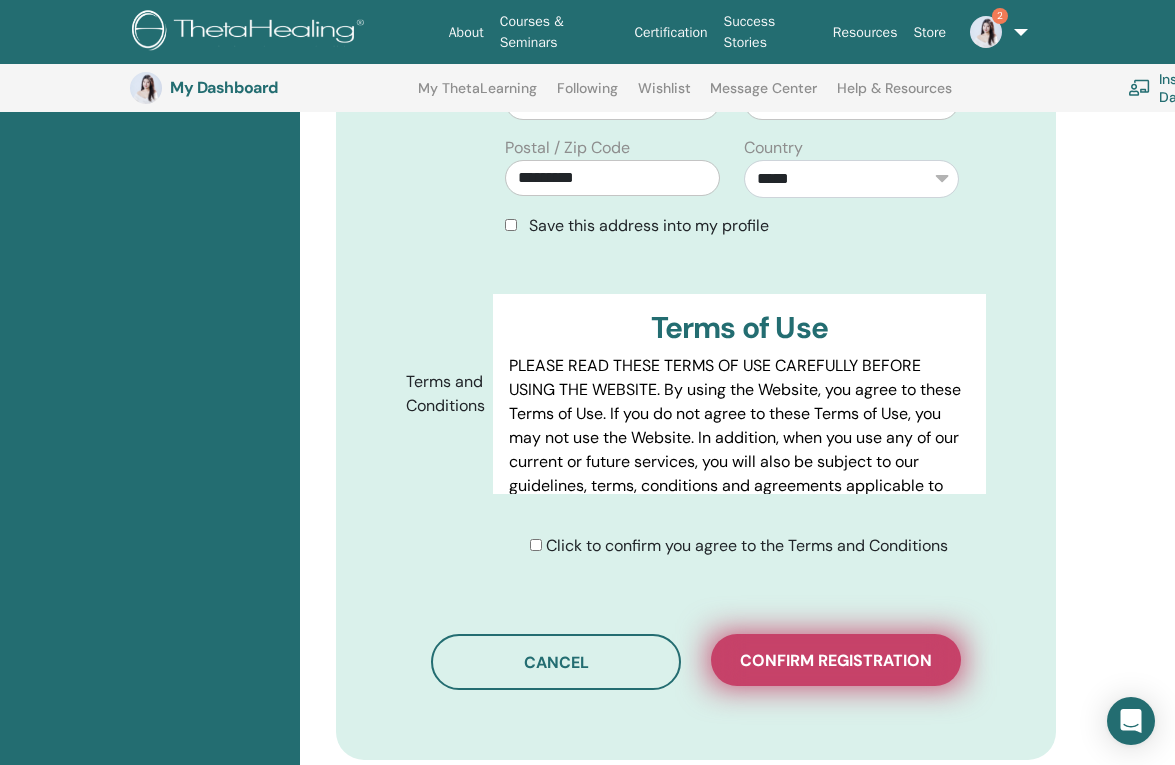 click on "Confirm registration" at bounding box center [836, 660] 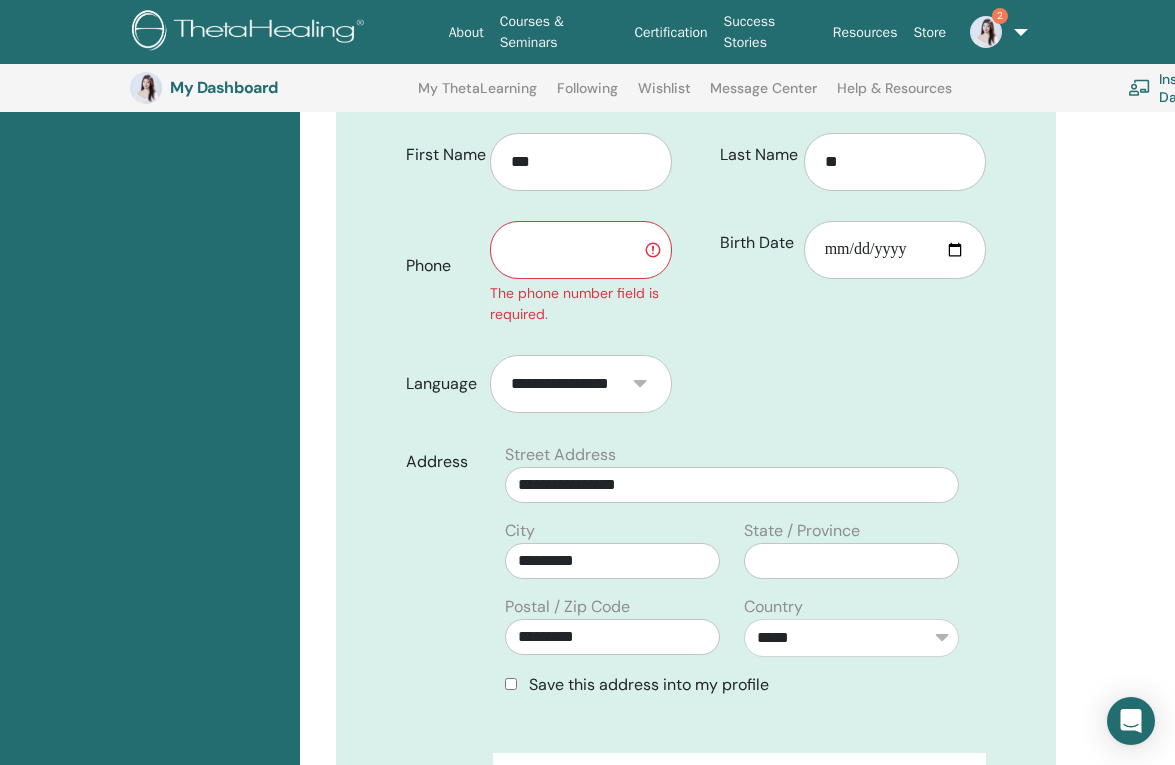 scroll, scrollTop: 442, scrollLeft: 0, axis: vertical 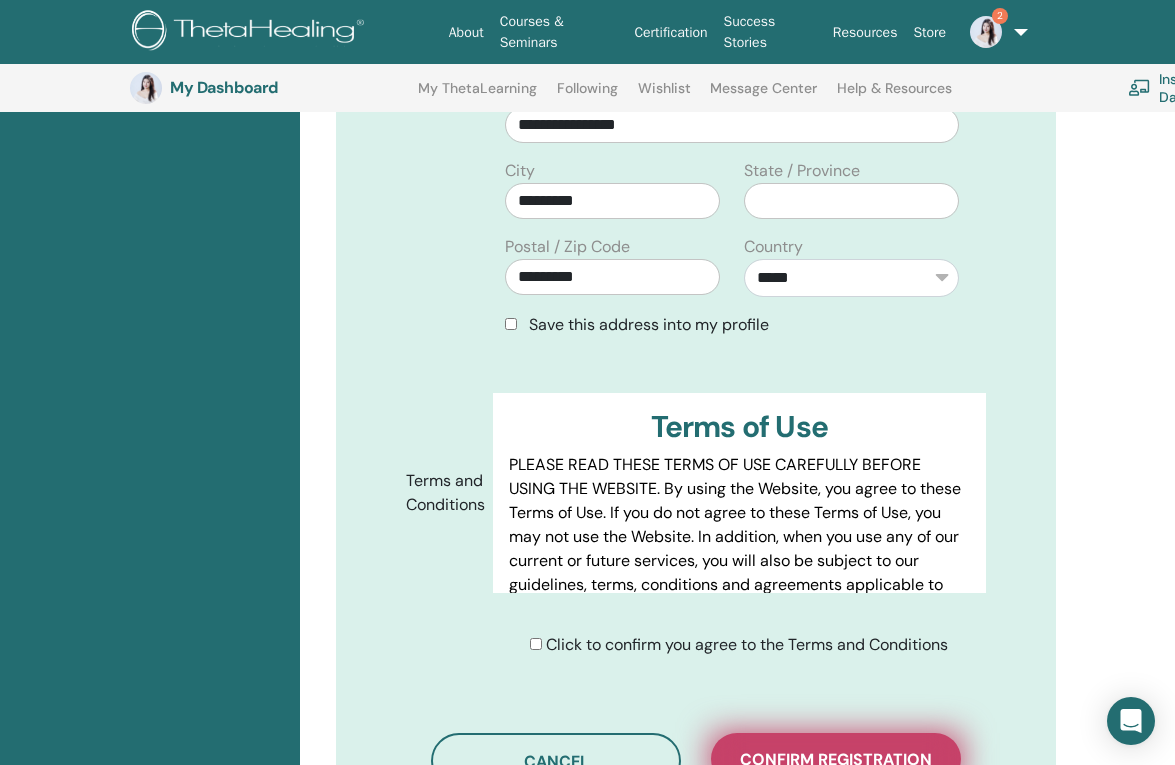 type on "**********" 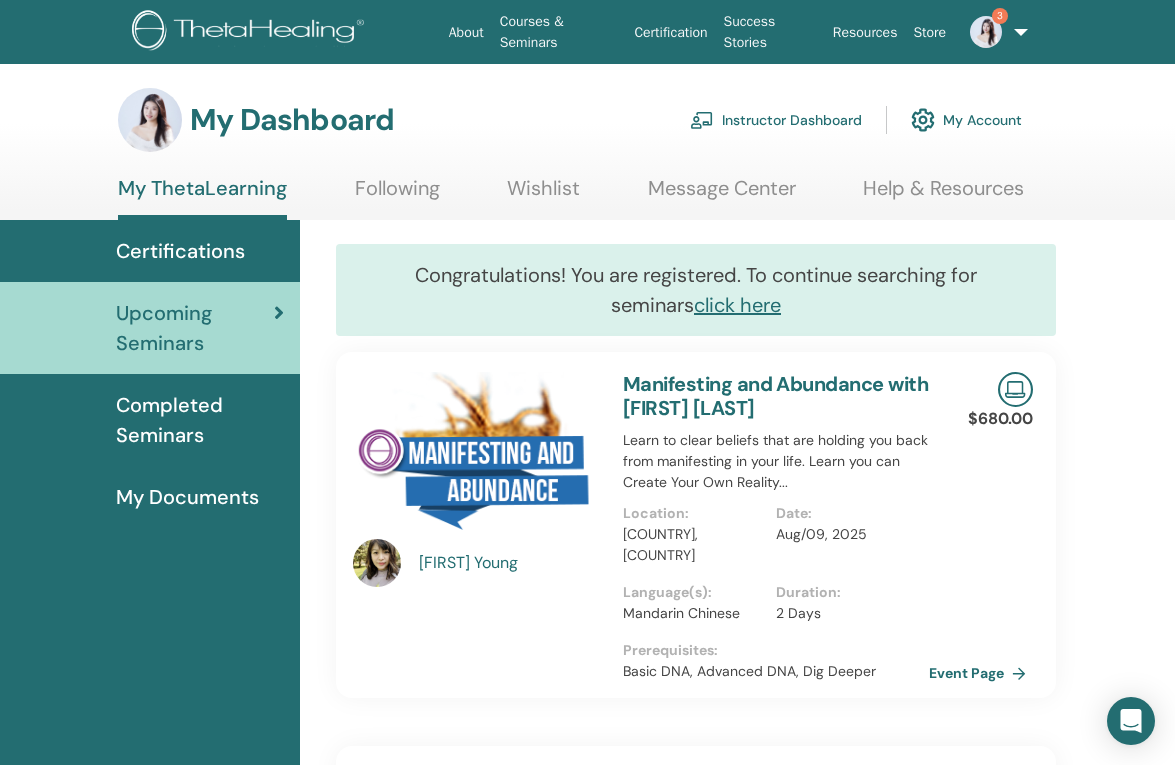 scroll, scrollTop: 0, scrollLeft: 0, axis: both 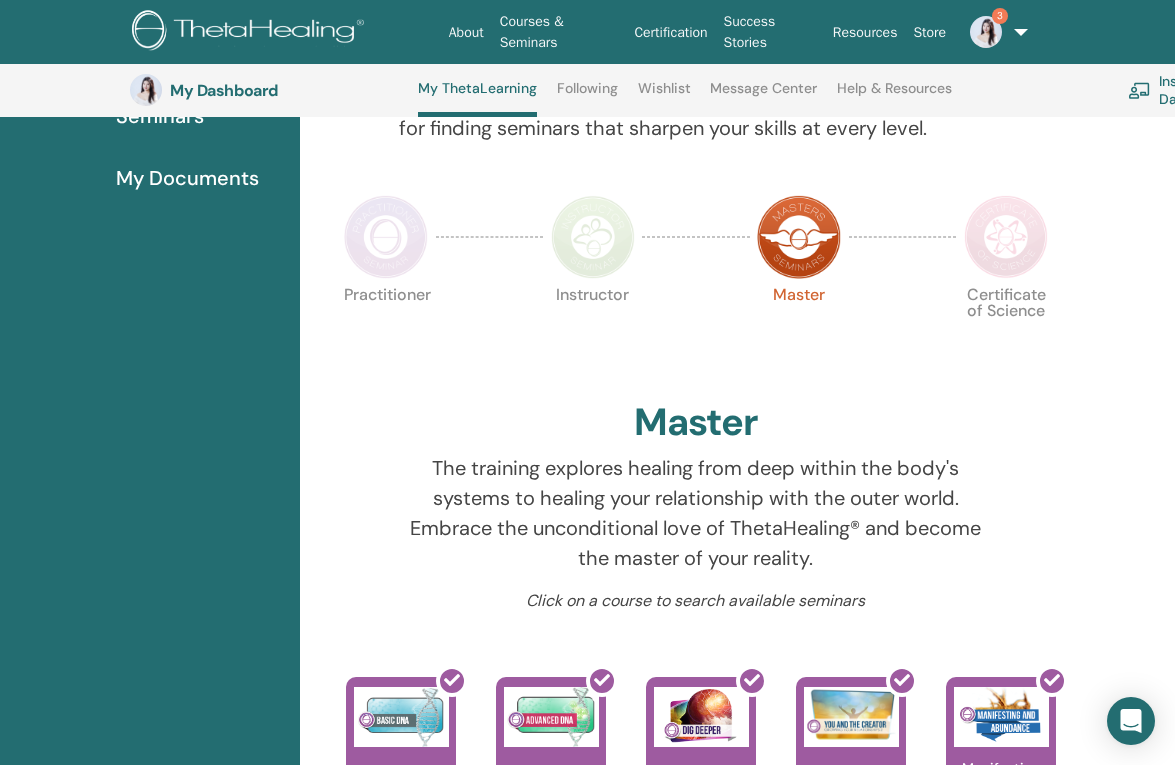 click at bounding box center [386, 237] 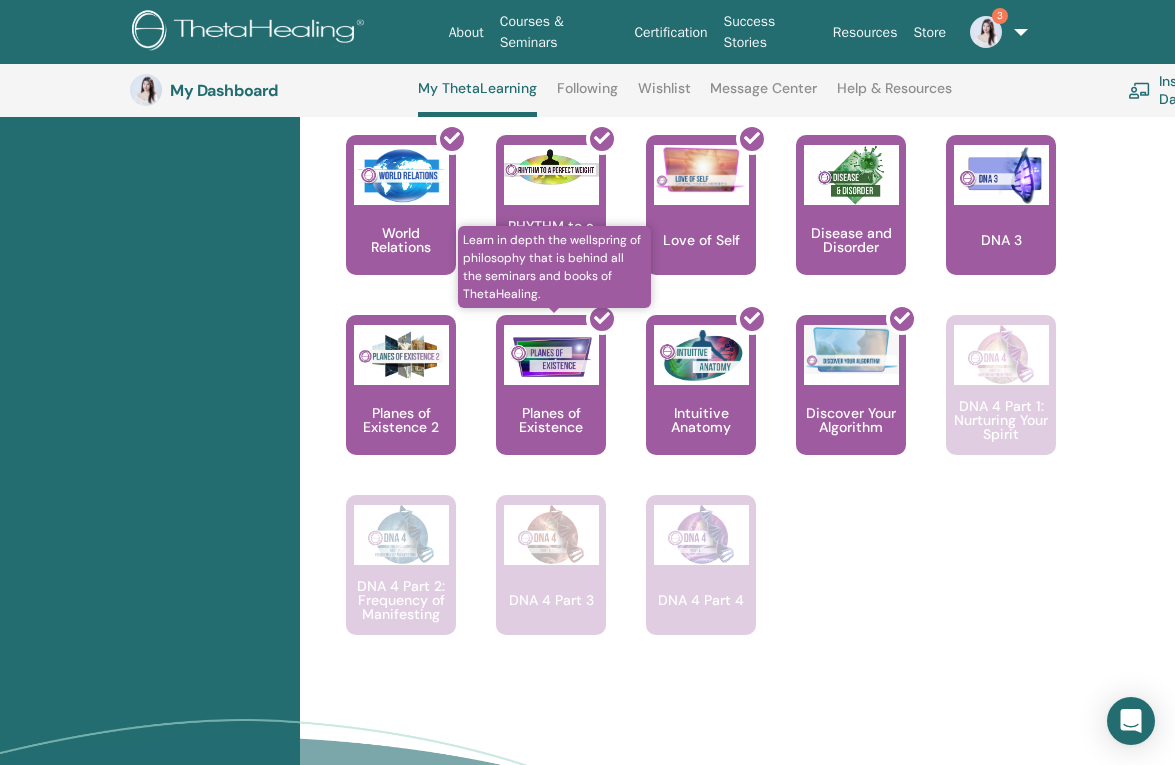 scroll, scrollTop: 1791, scrollLeft: 0, axis: vertical 